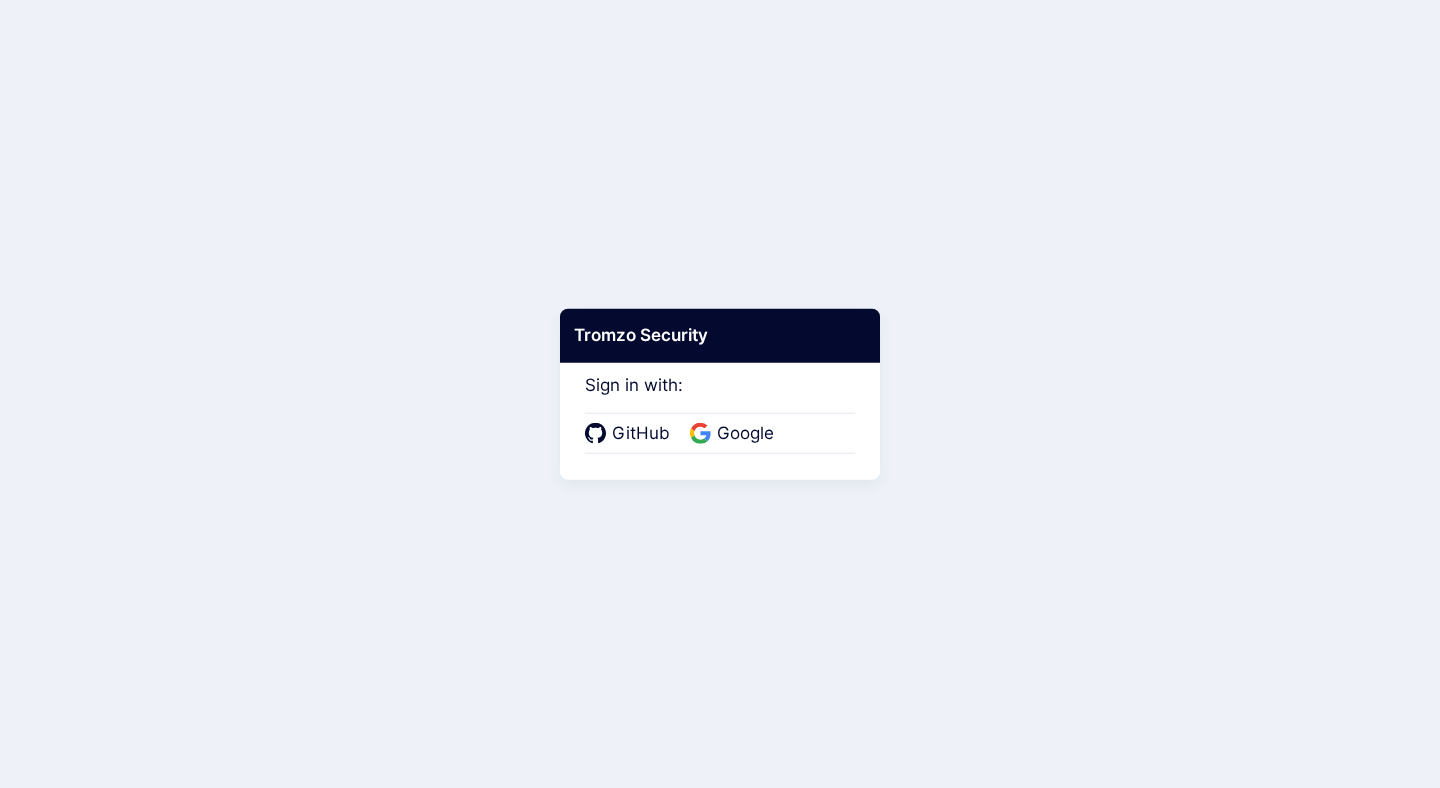 scroll, scrollTop: 0, scrollLeft: 0, axis: both 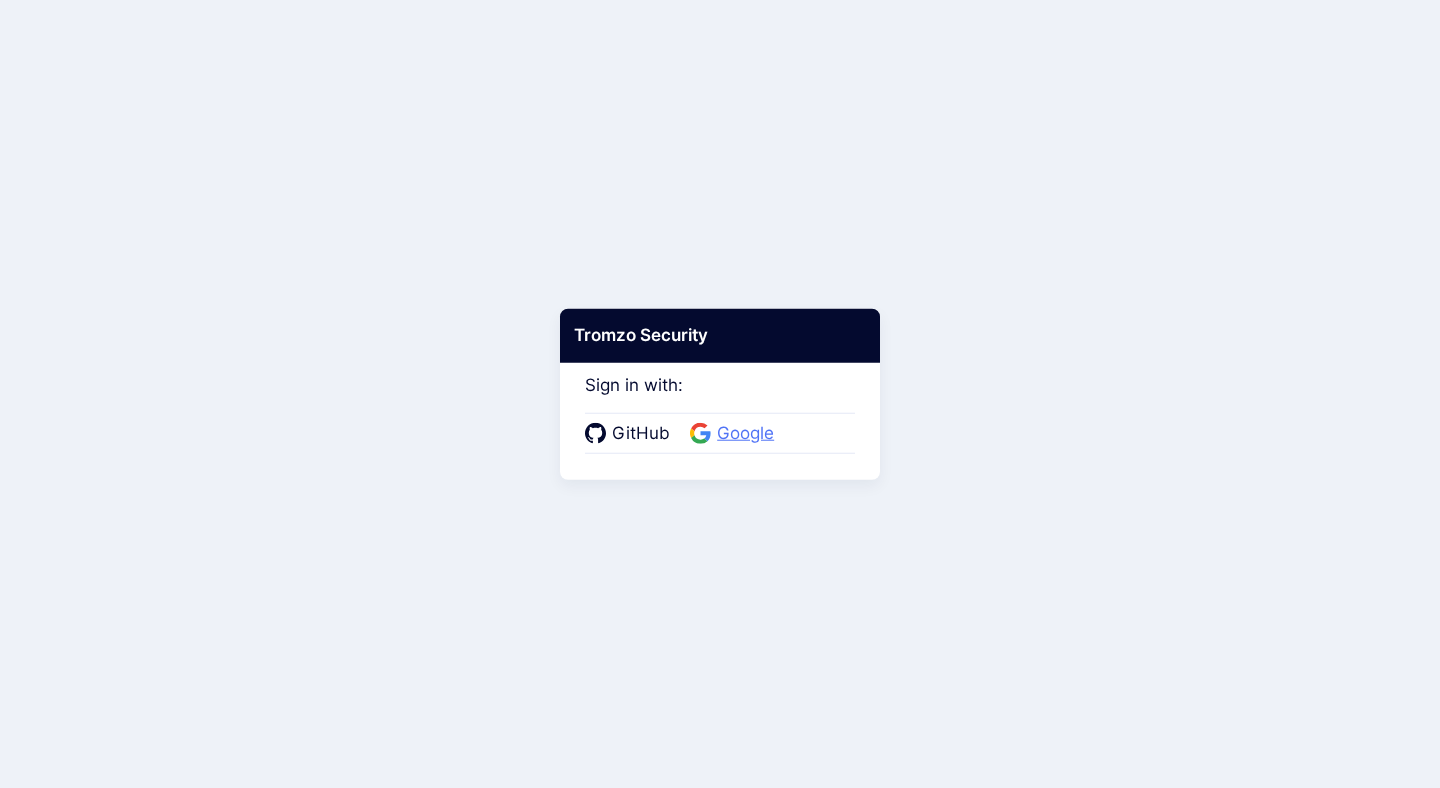 click on "Google" at bounding box center (745, 434) 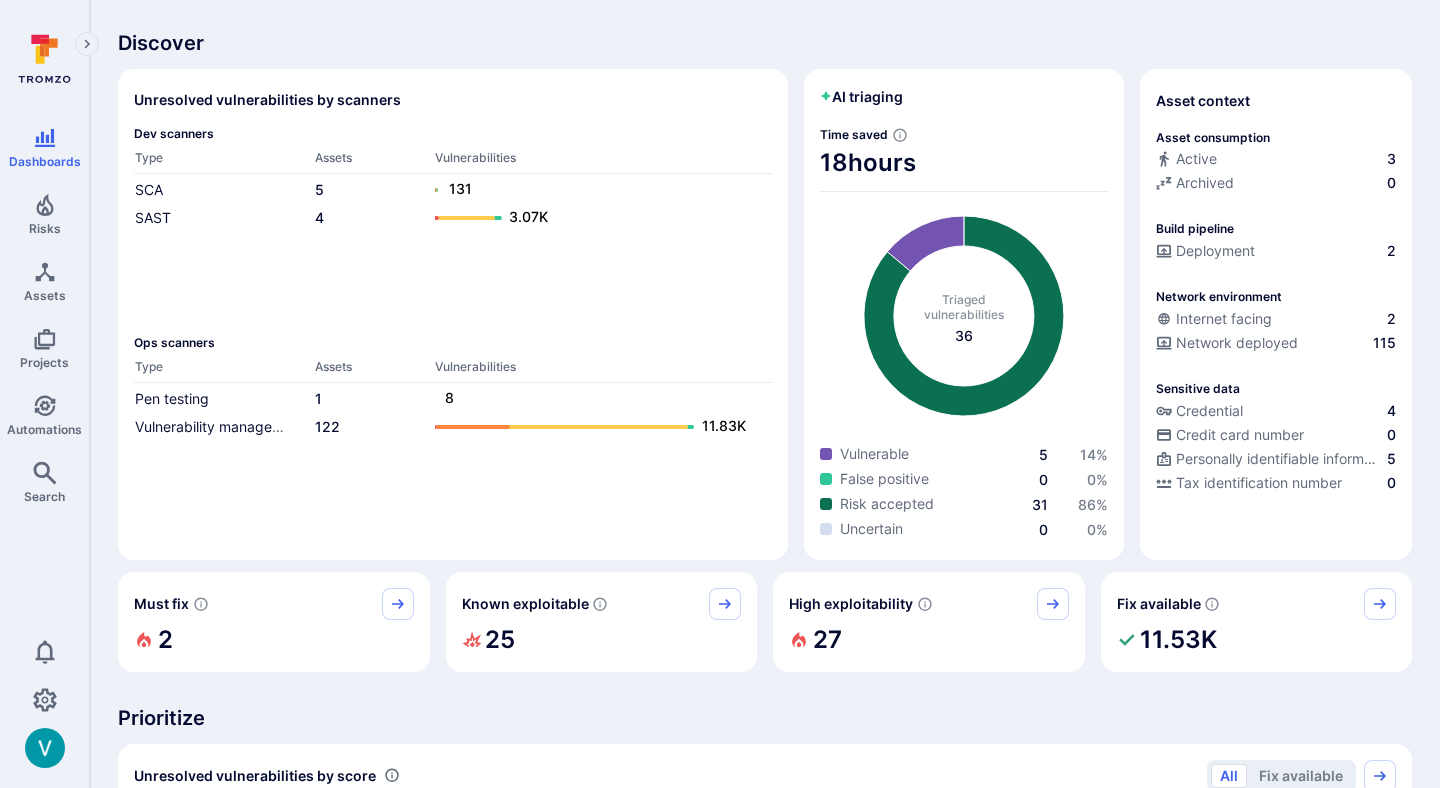 scroll, scrollTop: 80, scrollLeft: 0, axis: vertical 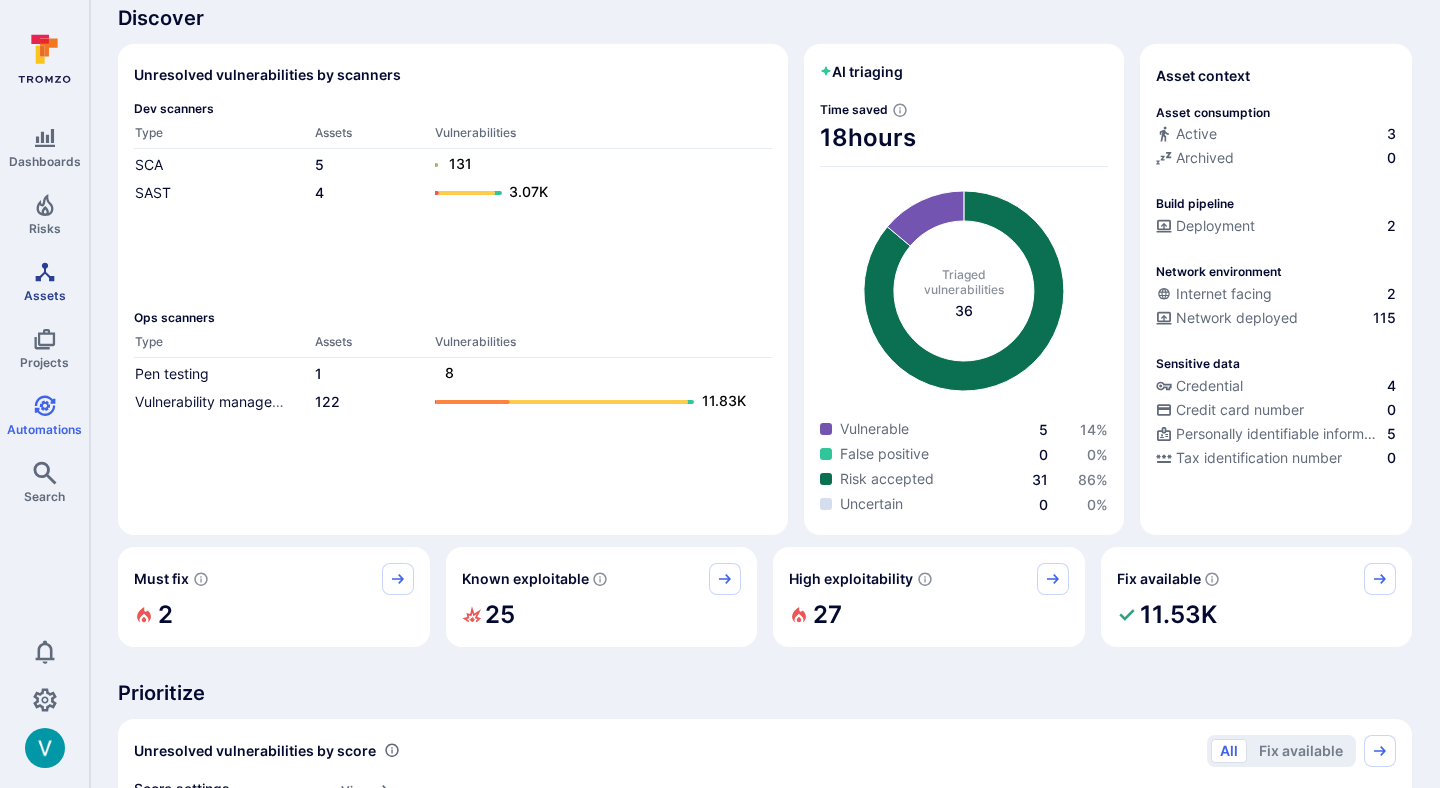 click on "Assets" at bounding box center (45, 295) 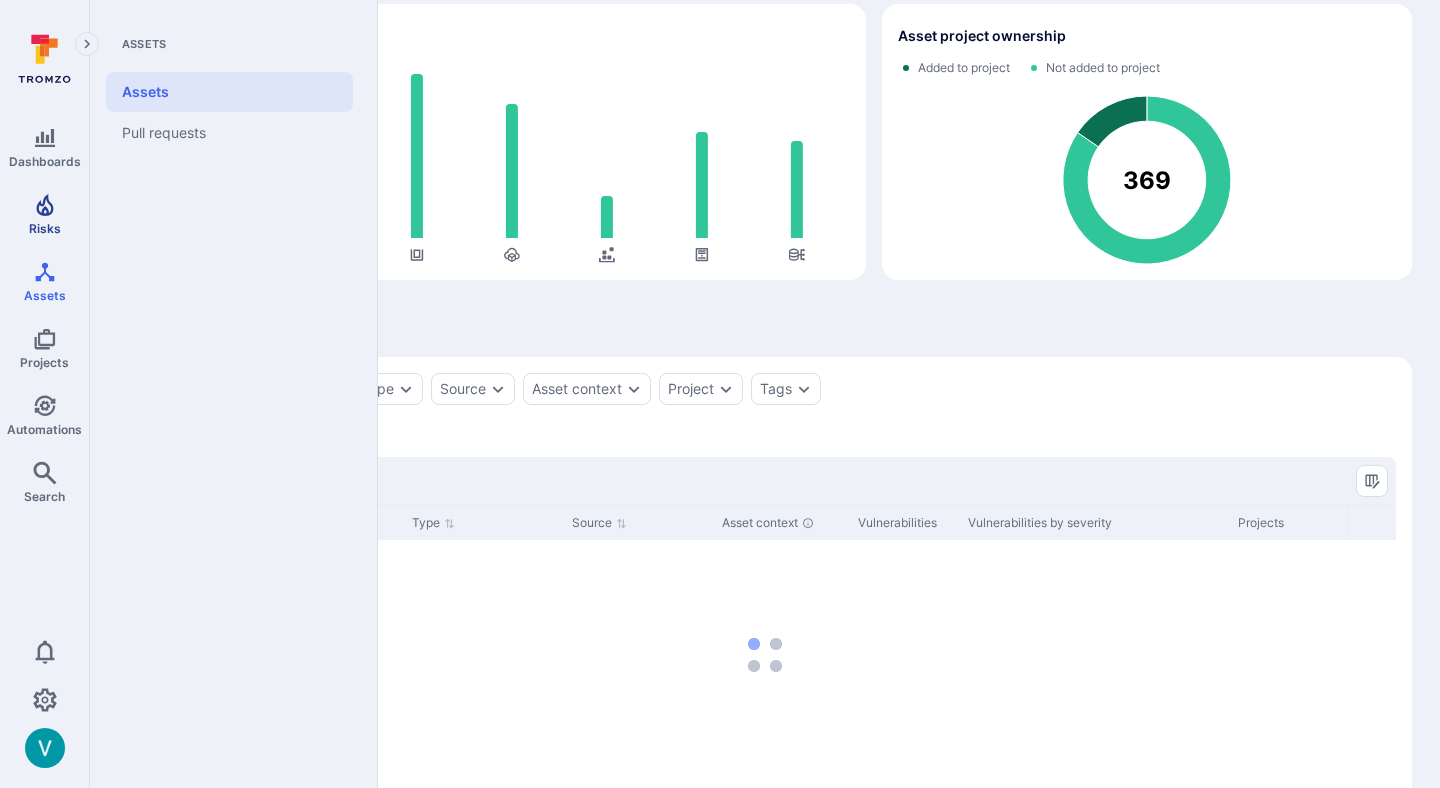 click 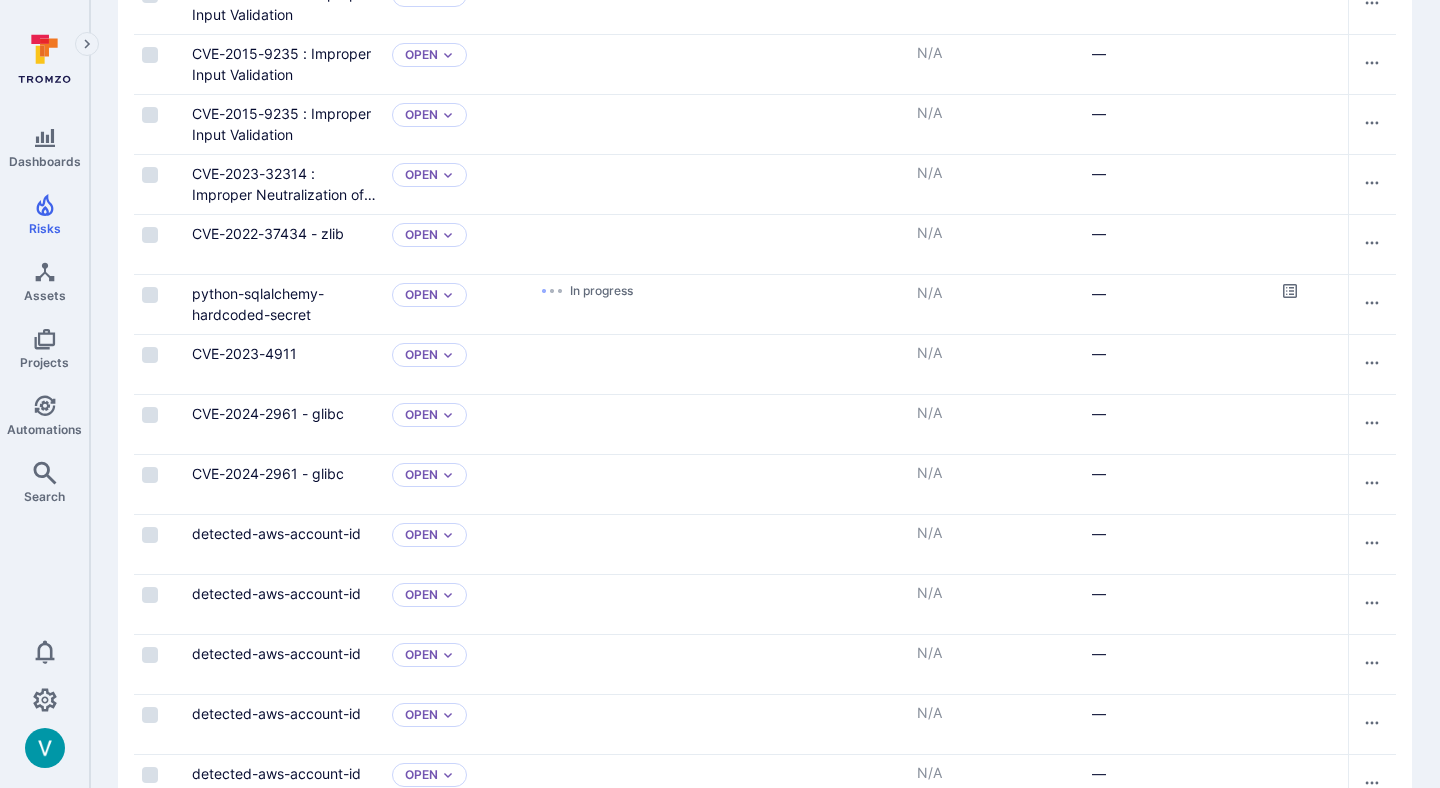 scroll, scrollTop: 1232, scrollLeft: 0, axis: vertical 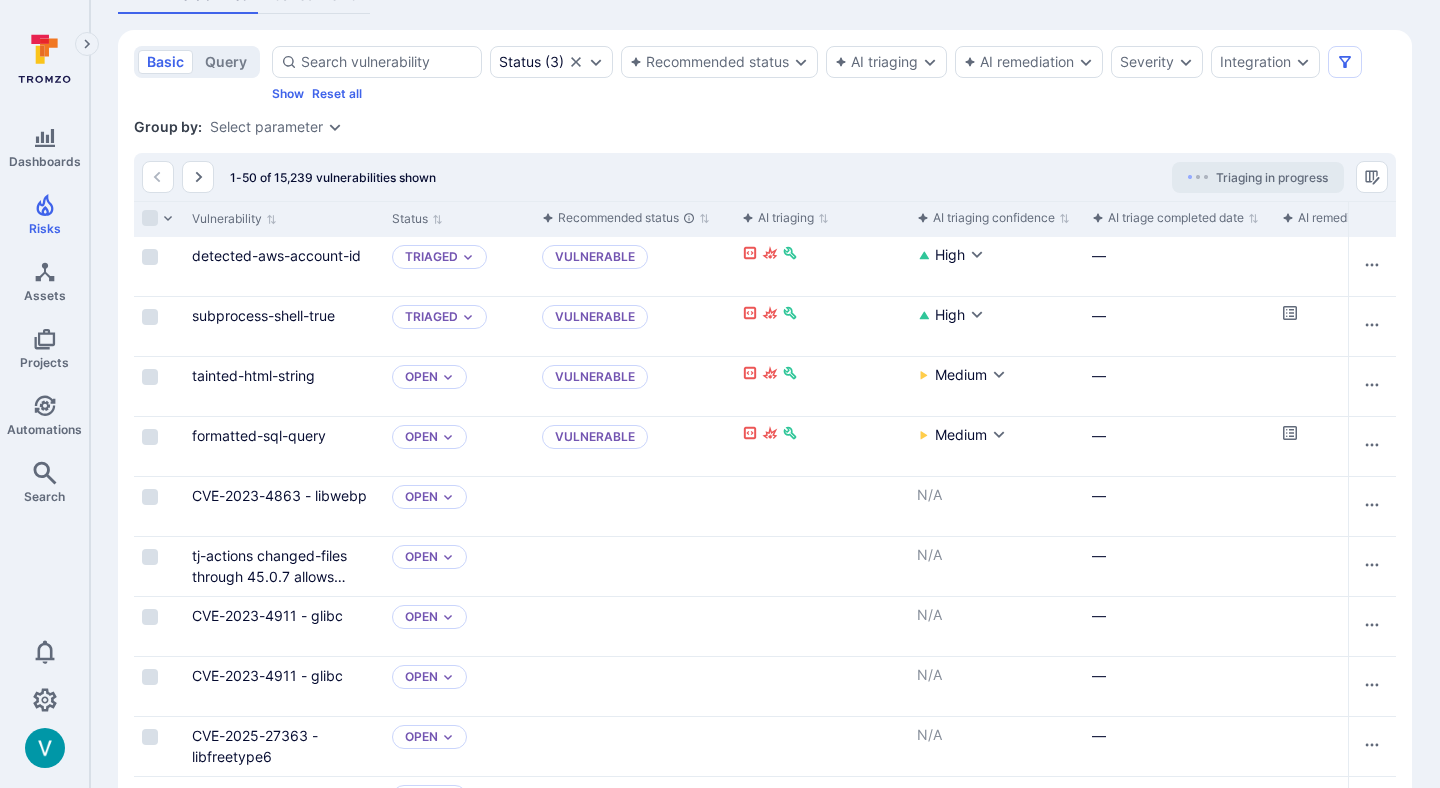 click on "Triaging in progress" at bounding box center (1272, 177) 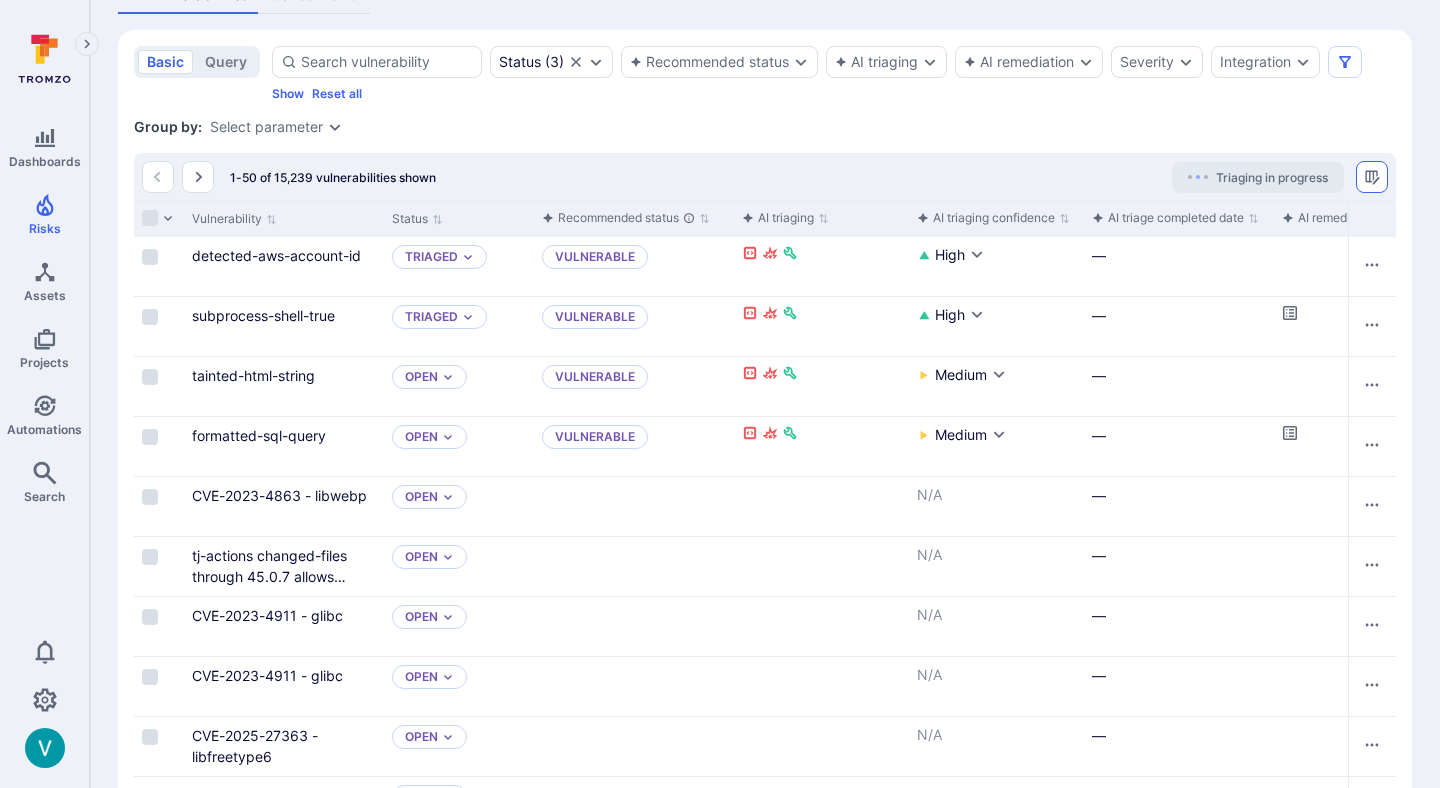 click 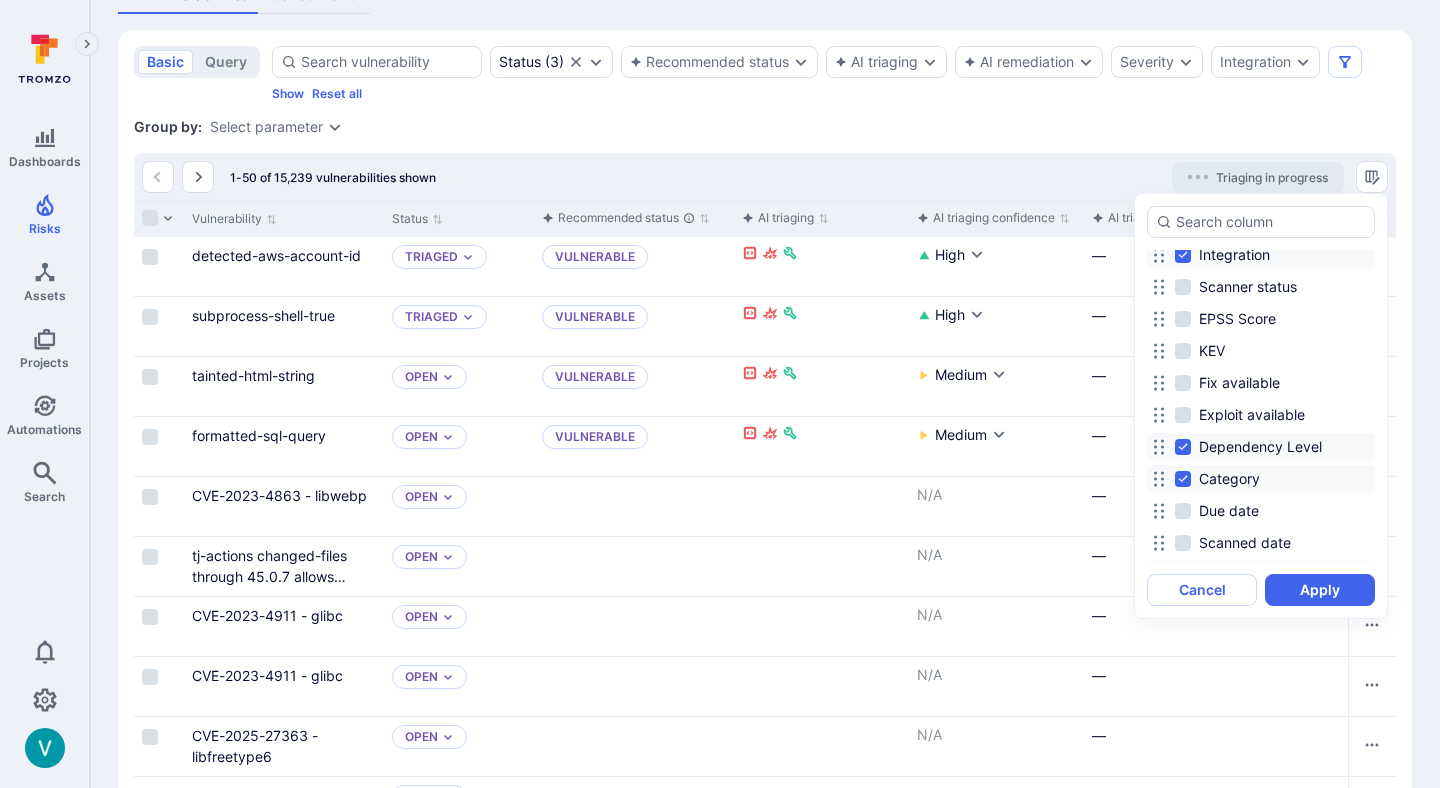 scroll, scrollTop: 447, scrollLeft: 0, axis: vertical 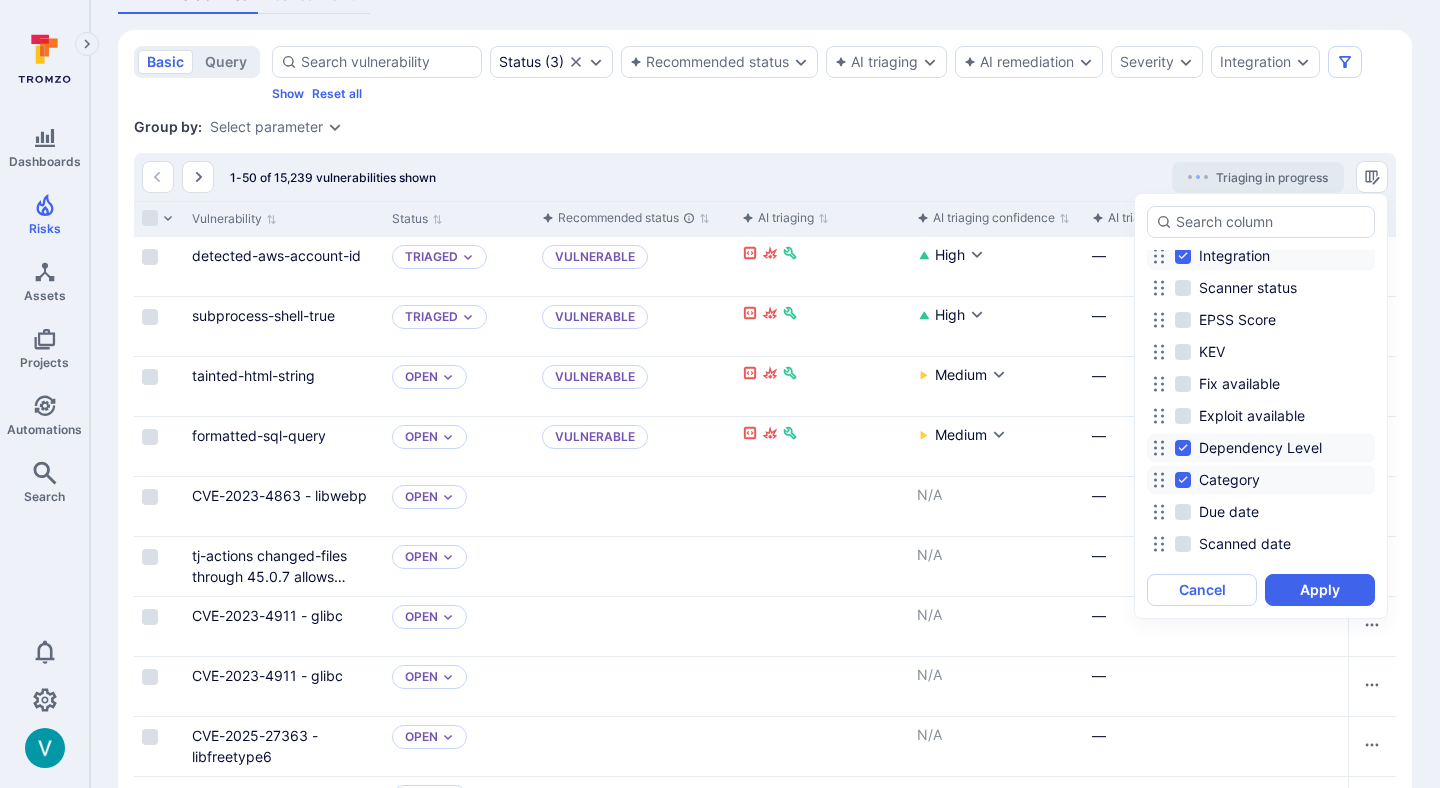 click on "Dependency Level" at bounding box center [1260, 448] 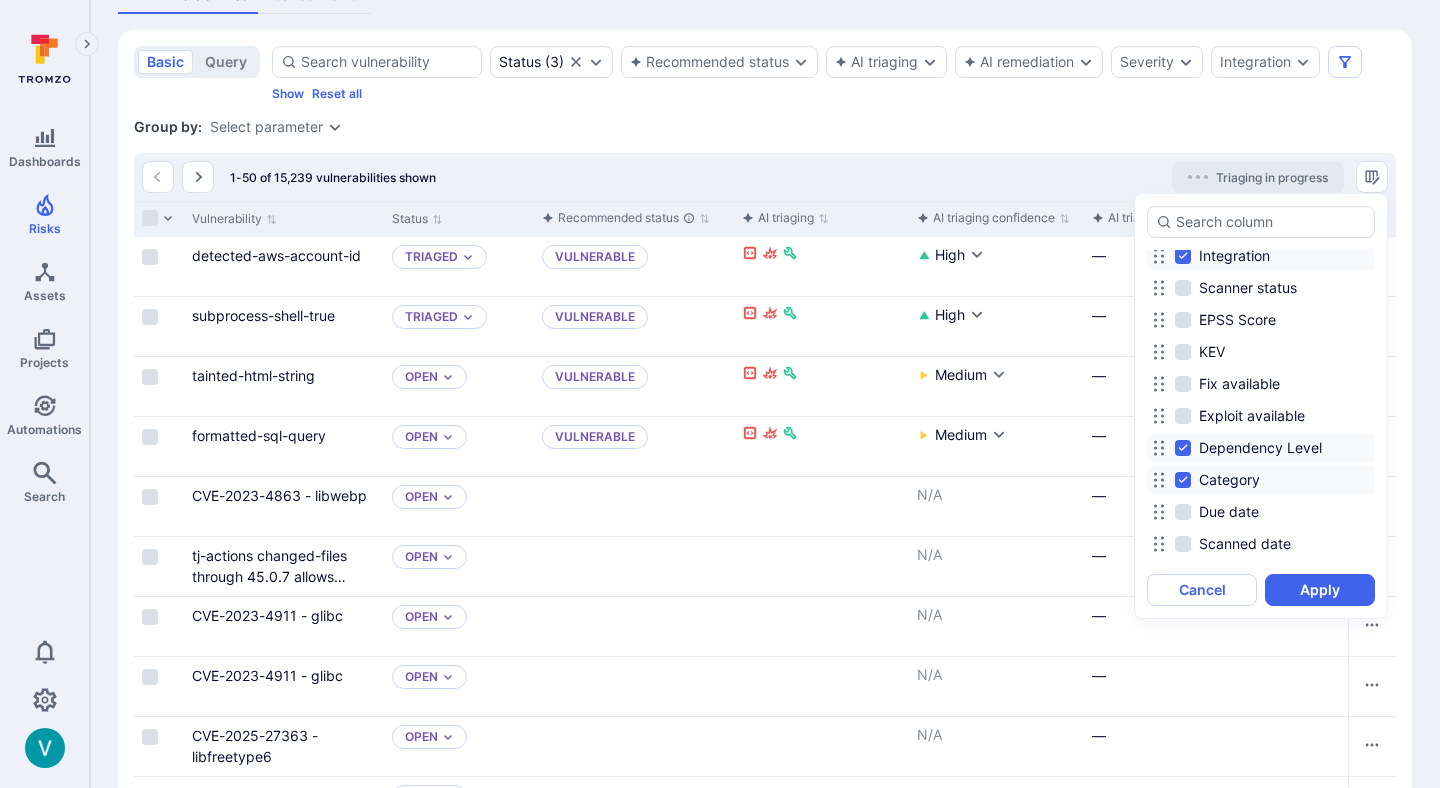 click on "Dependency Level" at bounding box center (1183, 448) 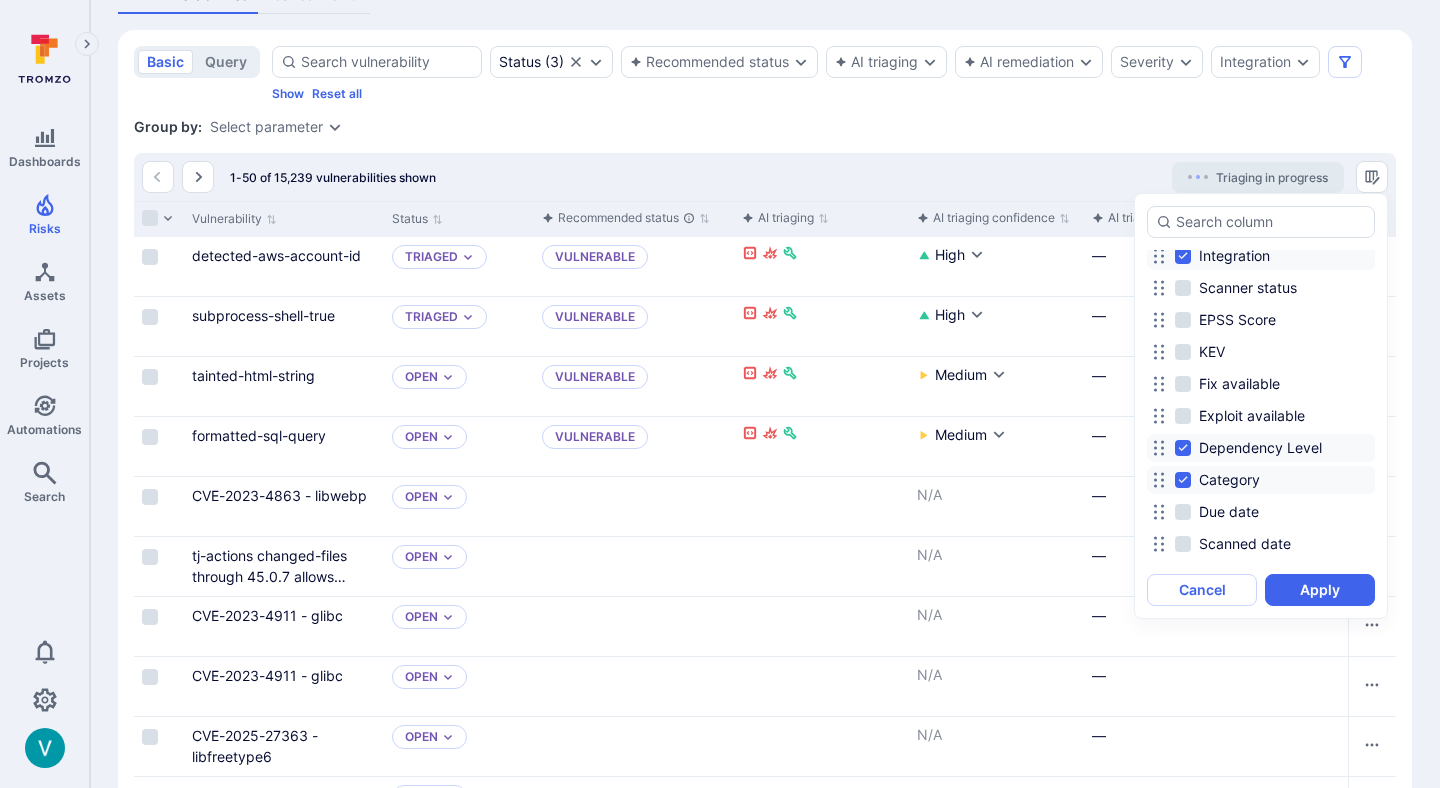 checkbox on "false" 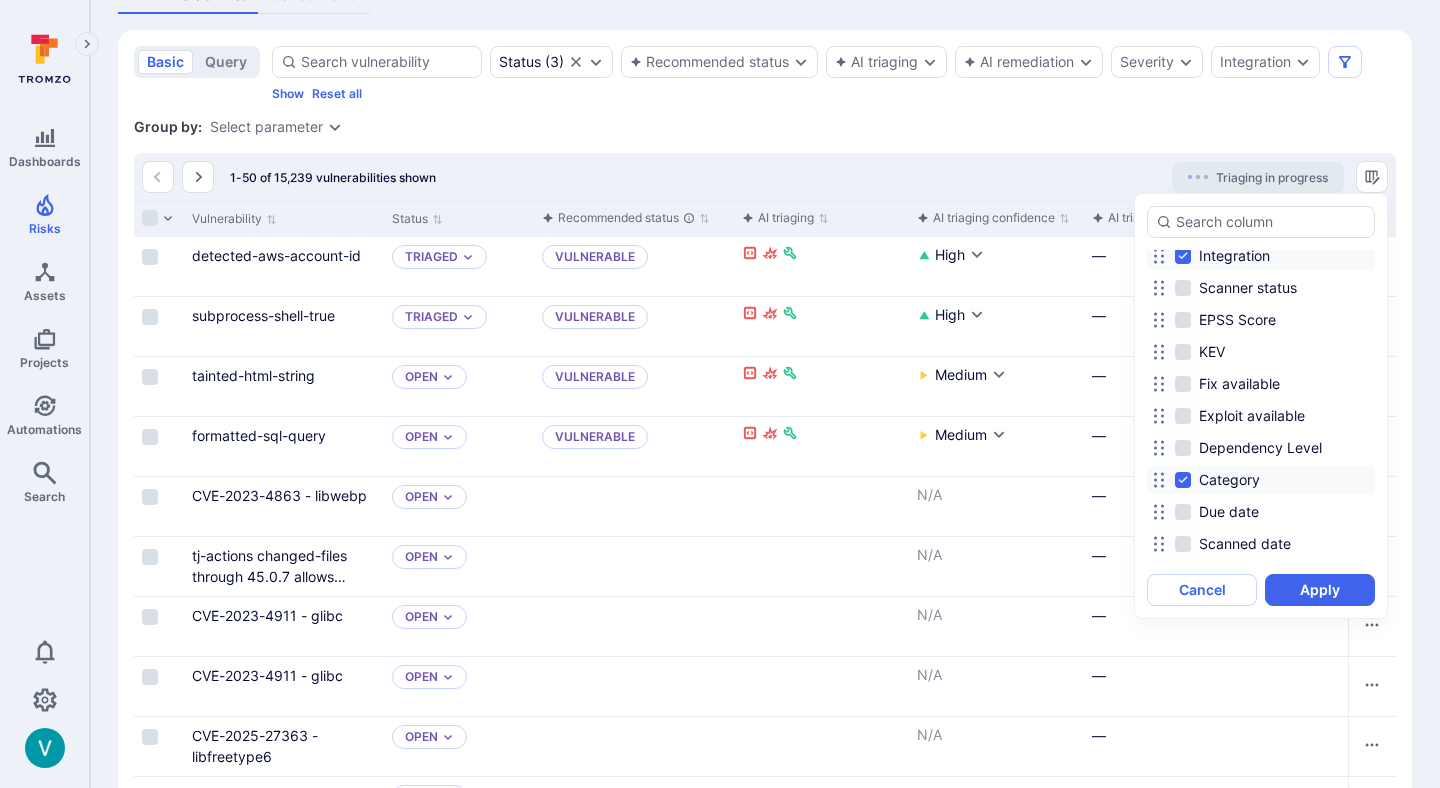 click on "Category" at bounding box center (1229, 480) 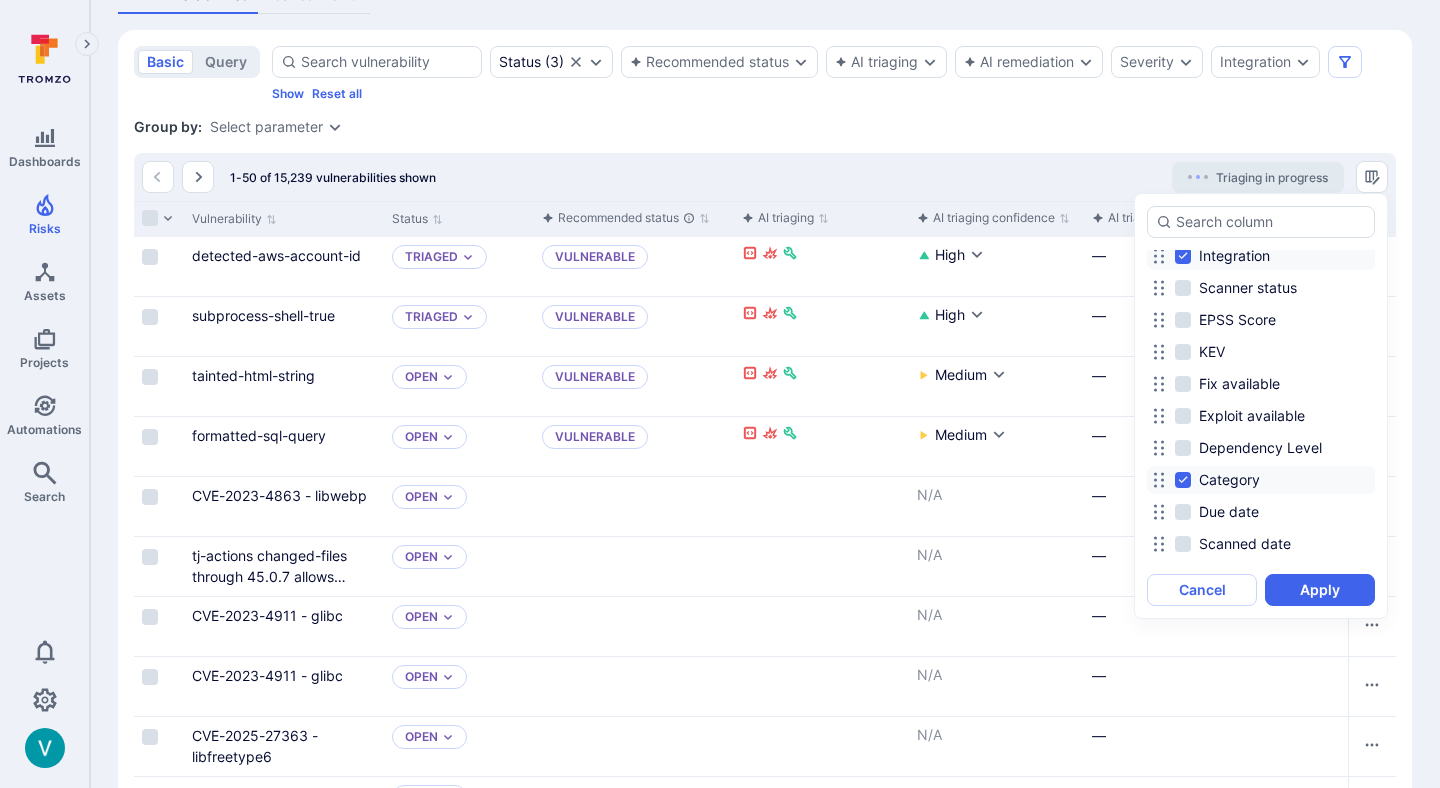 click on "Category" at bounding box center [1183, 480] 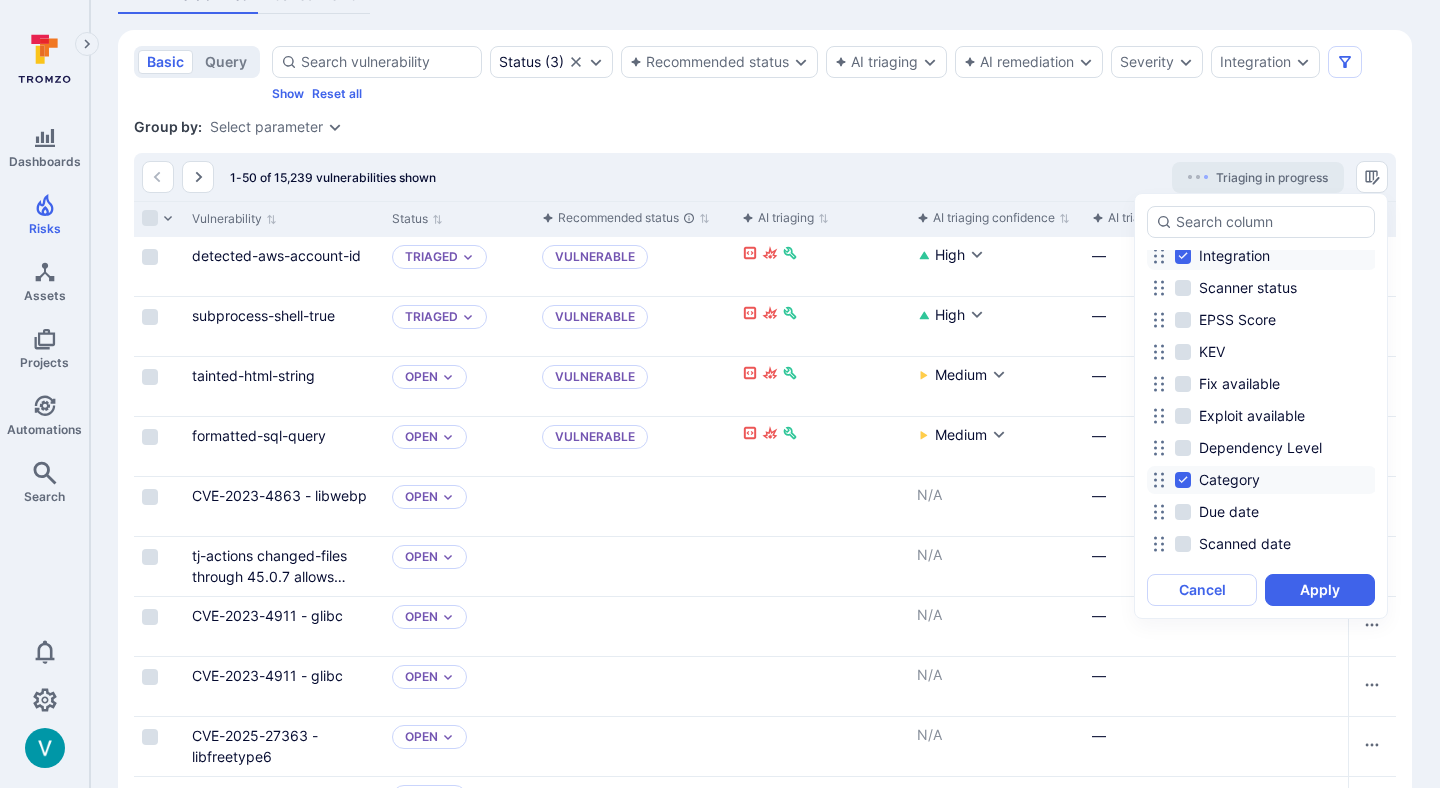 checkbox on "false" 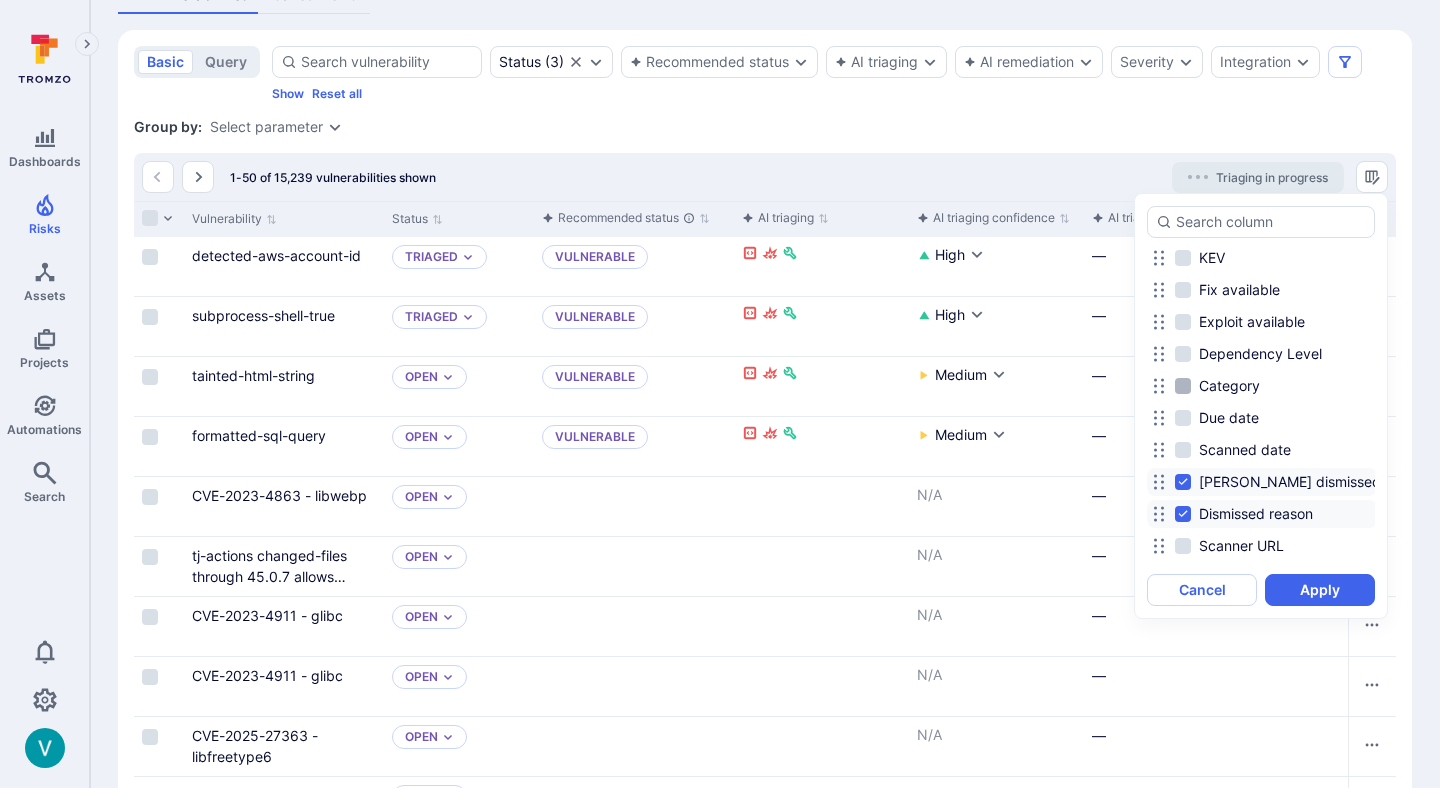 scroll, scrollTop: 724, scrollLeft: 0, axis: vertical 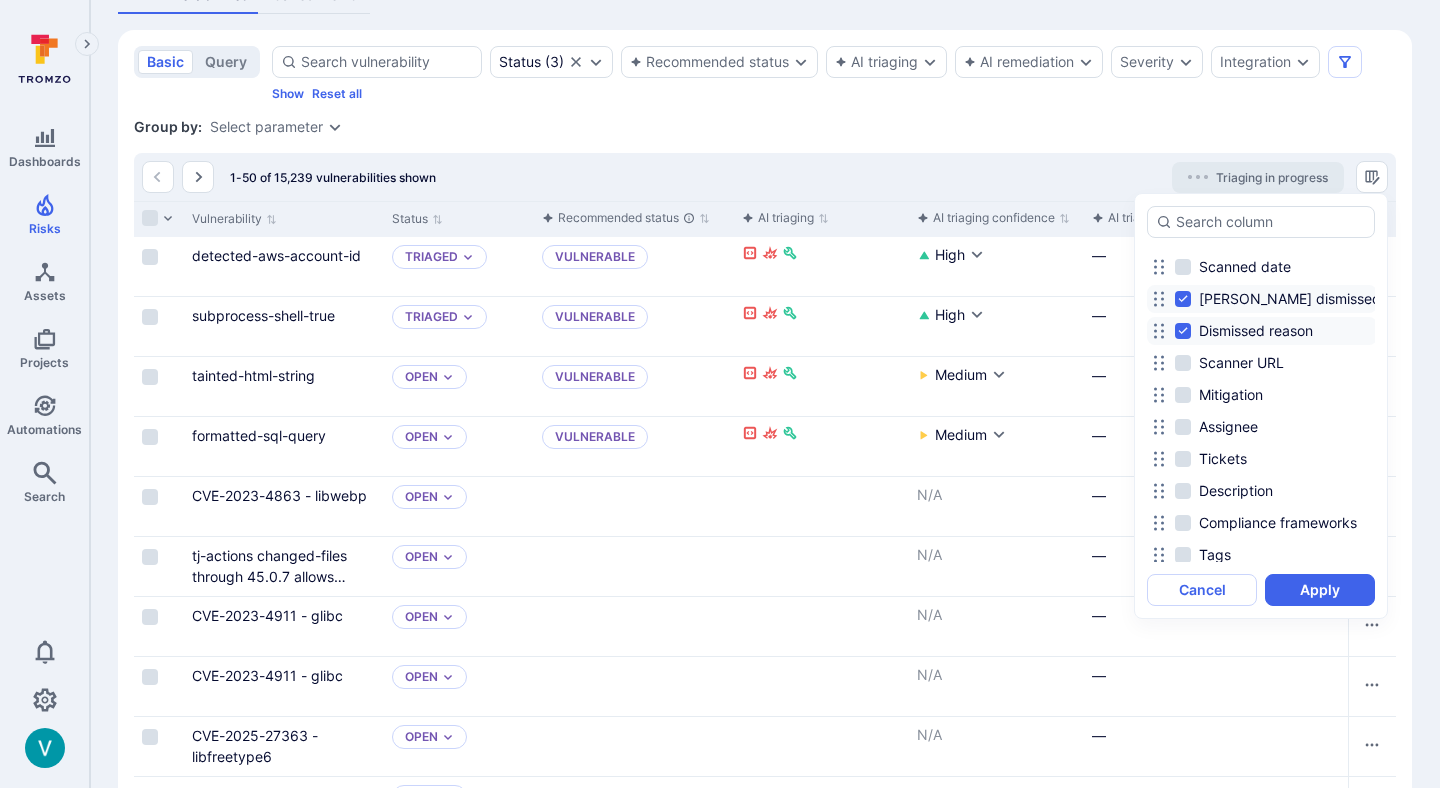 click on "[PERSON_NAME] dismissed date" at bounding box center [1307, 299] 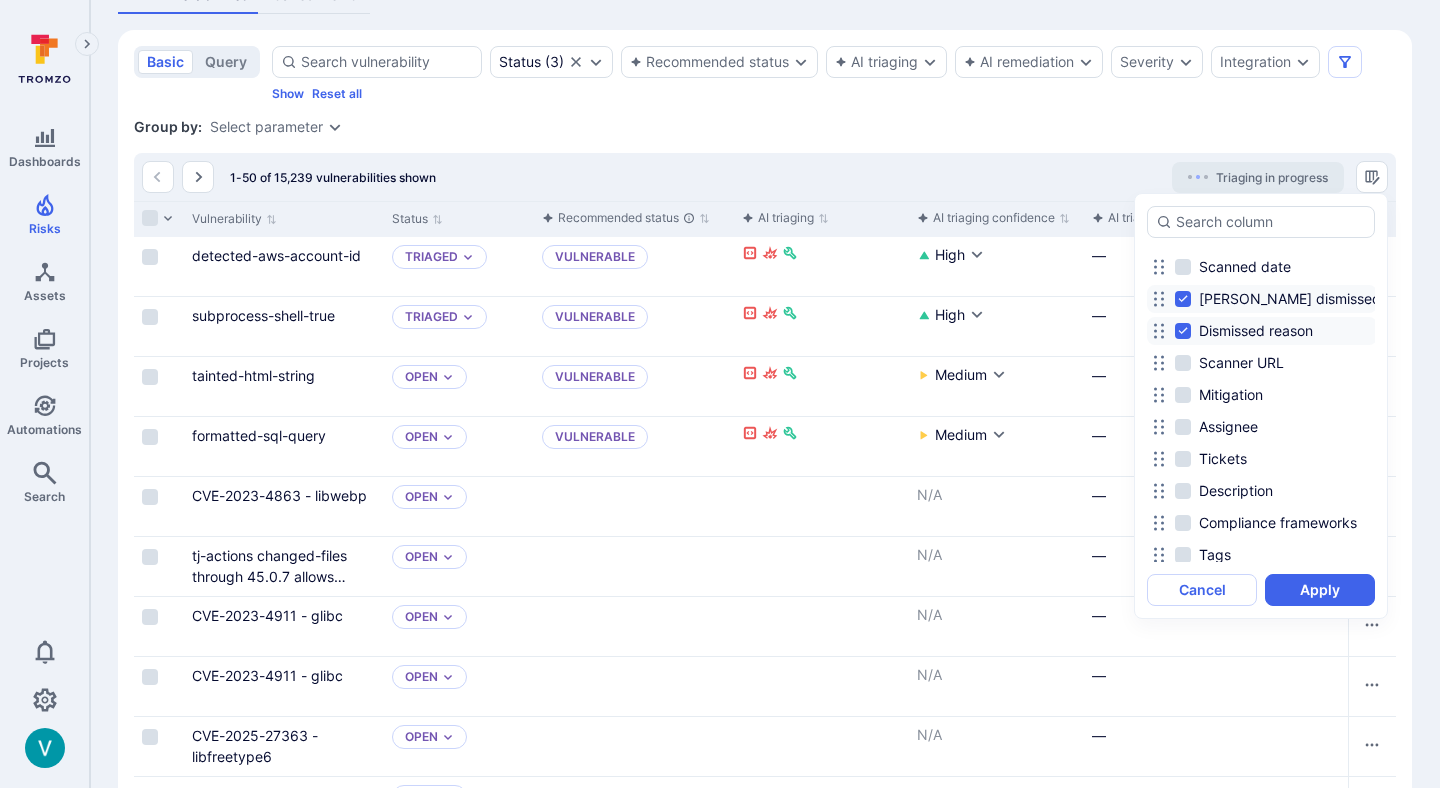 click on "[PERSON_NAME] dismissed date" at bounding box center [1183, 299] 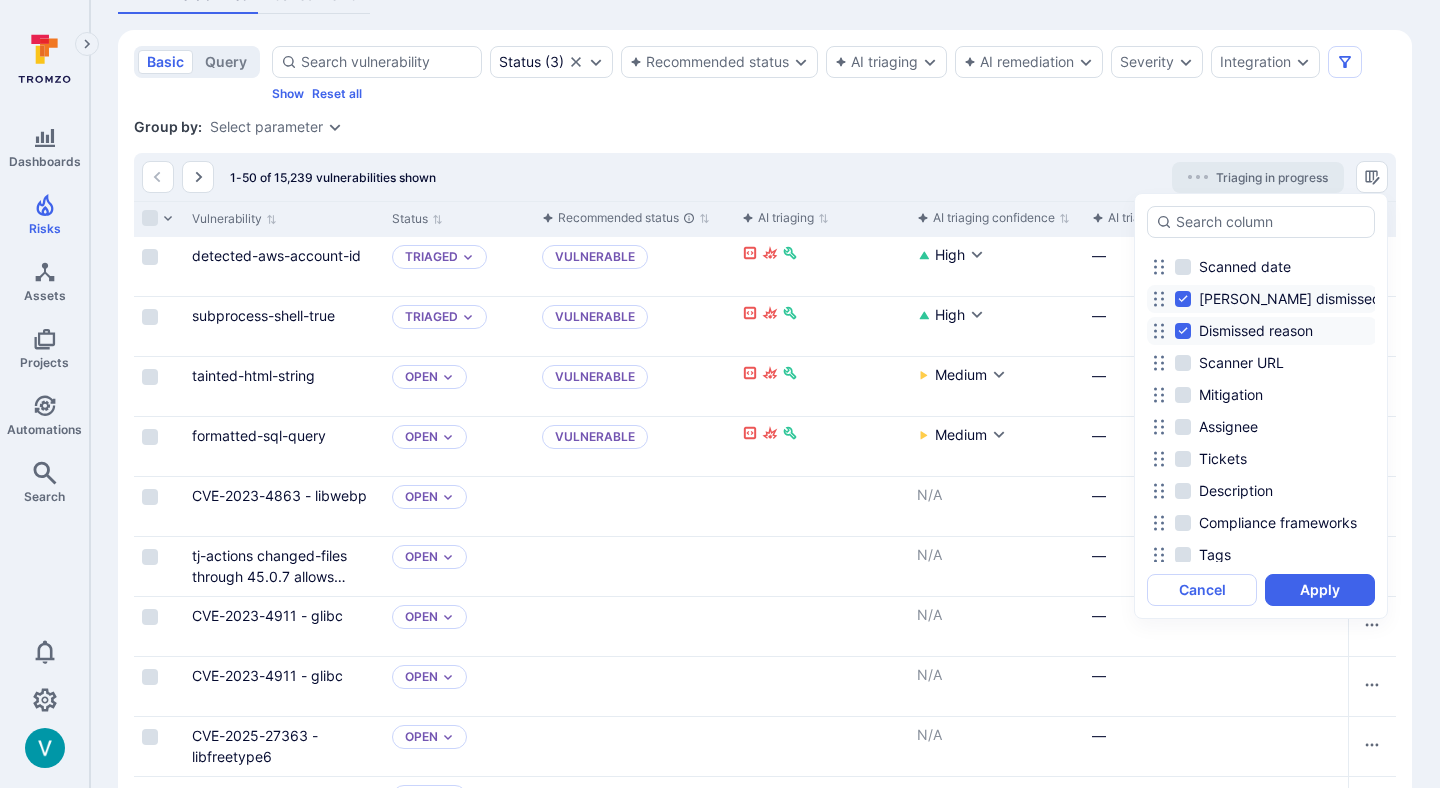 checkbox on "false" 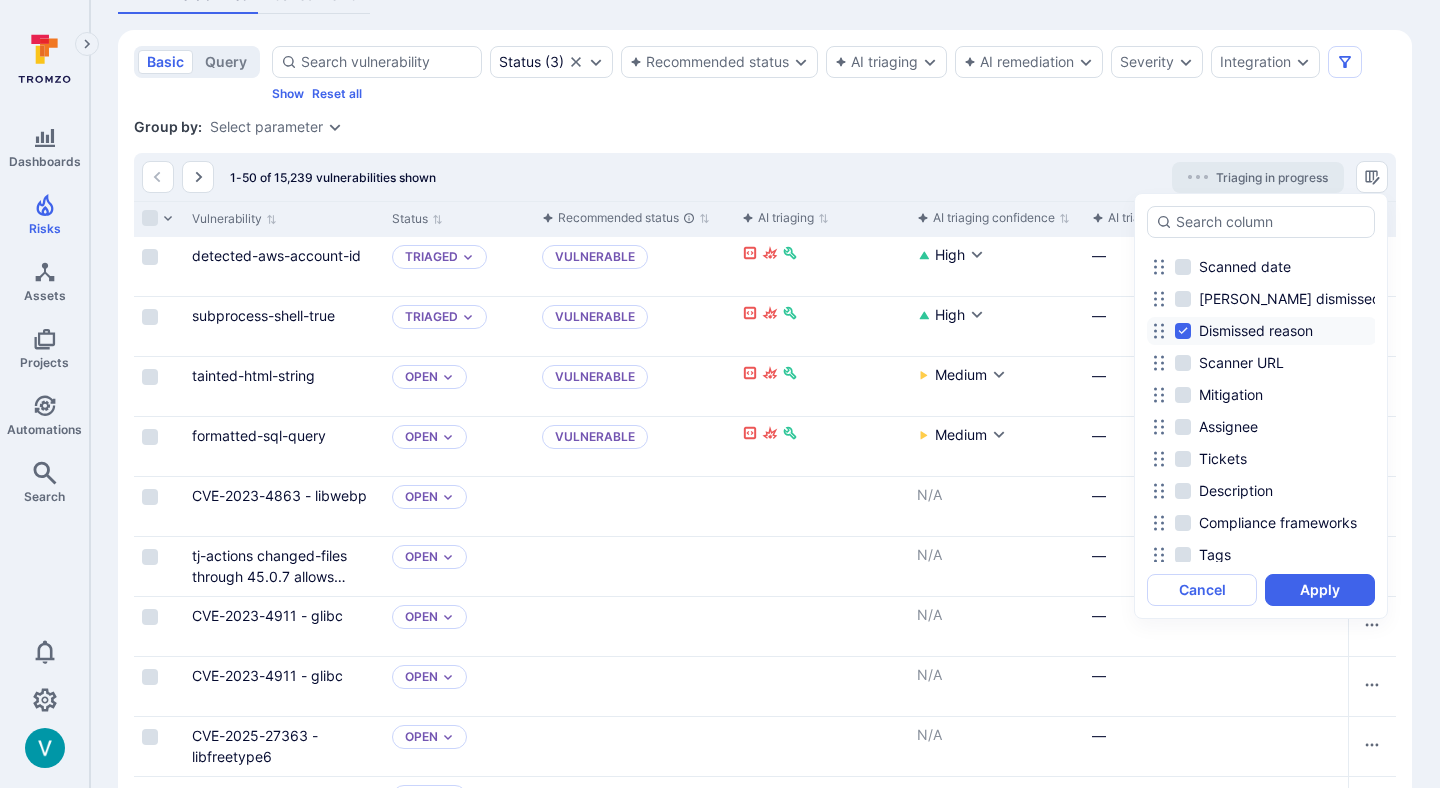 click on "Dismissed reason" at bounding box center [1256, 331] 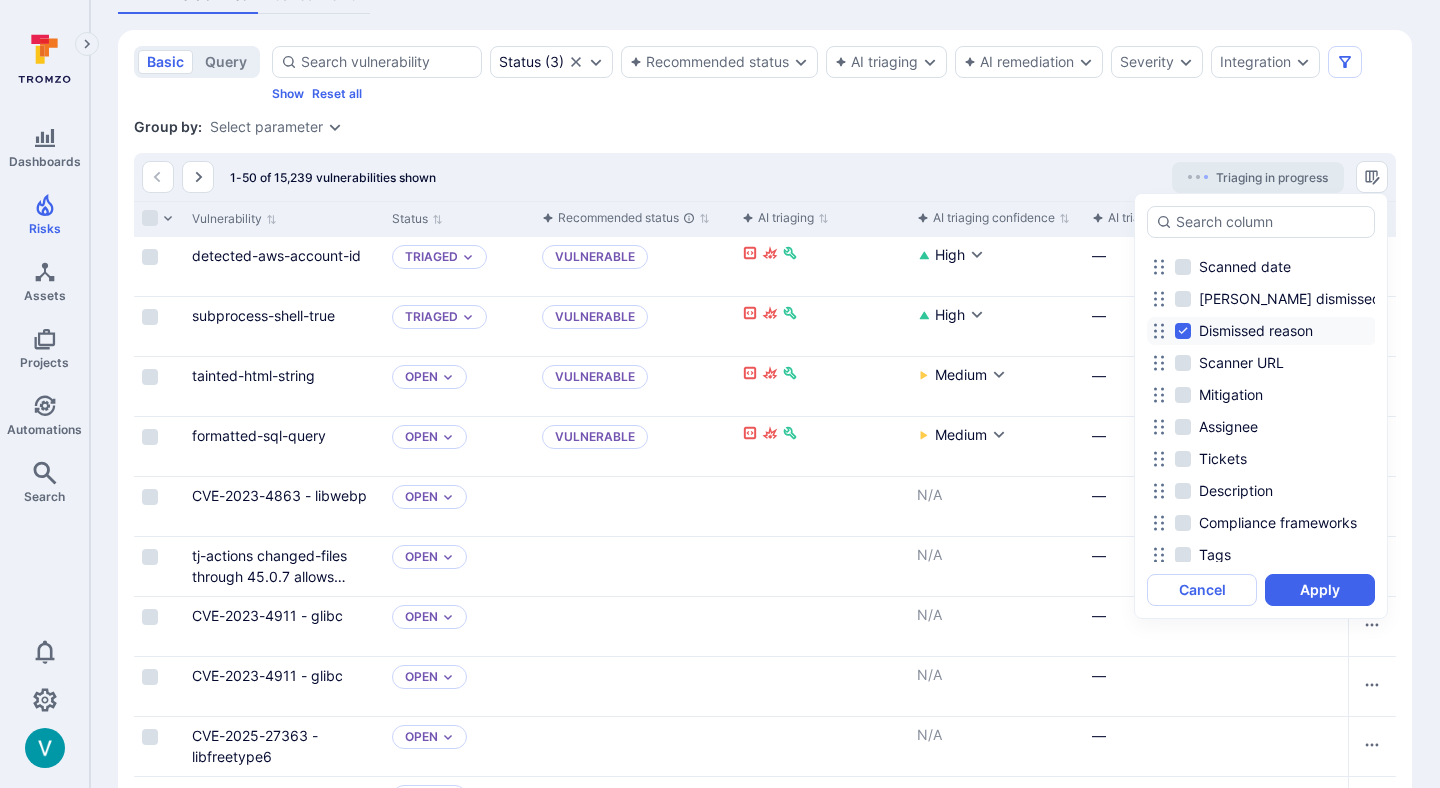 checkbox on "false" 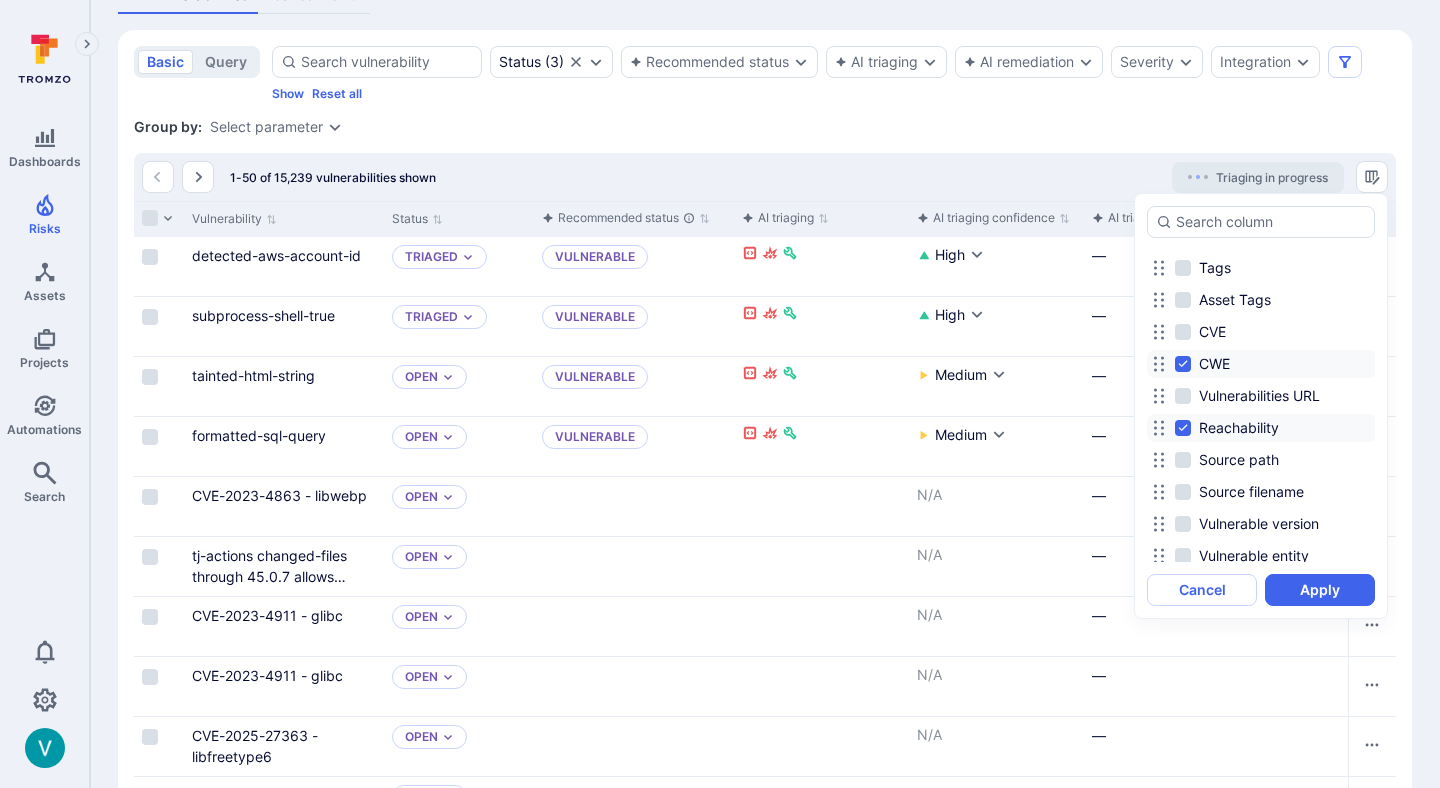 scroll, scrollTop: 1015, scrollLeft: 0, axis: vertical 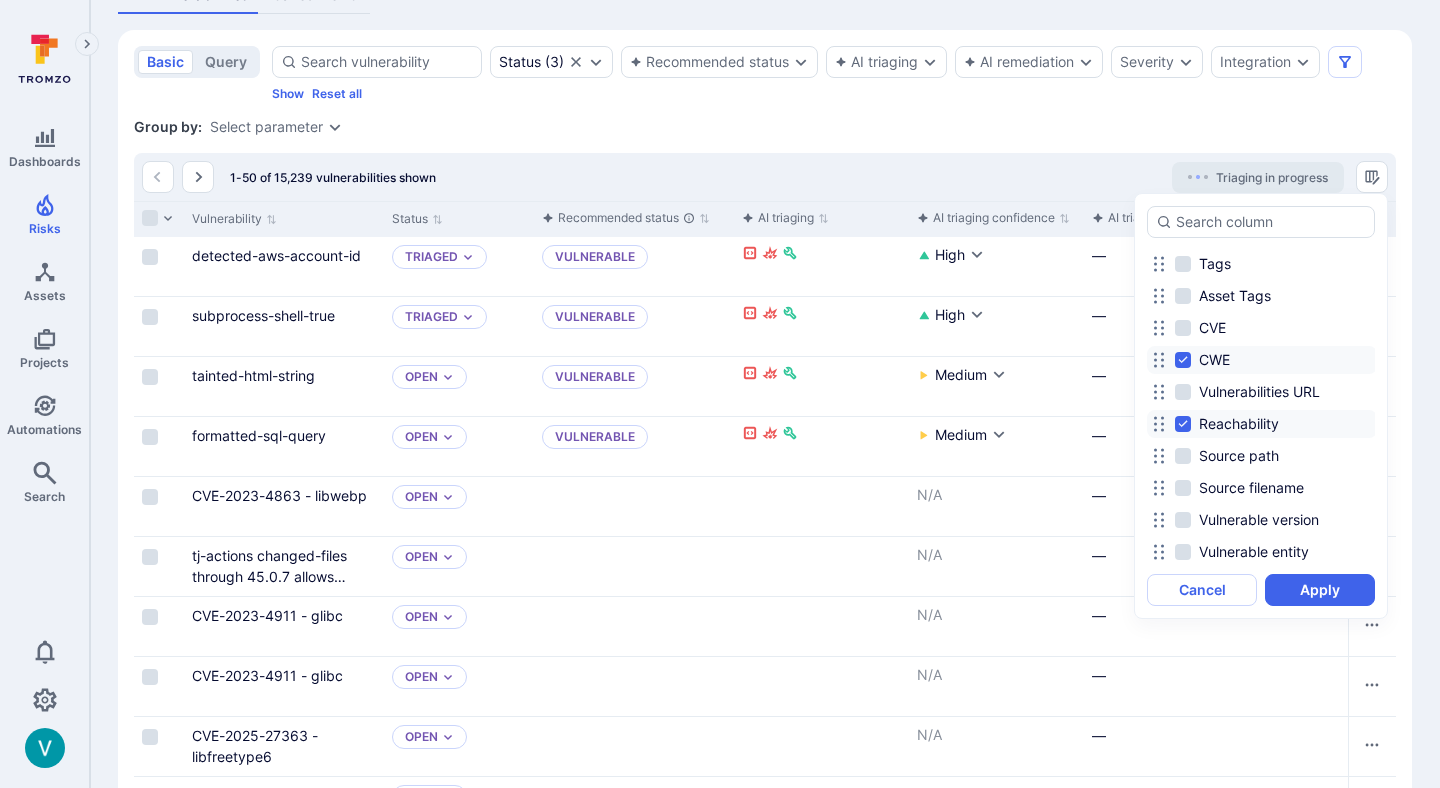click on "CWE" at bounding box center (1214, 360) 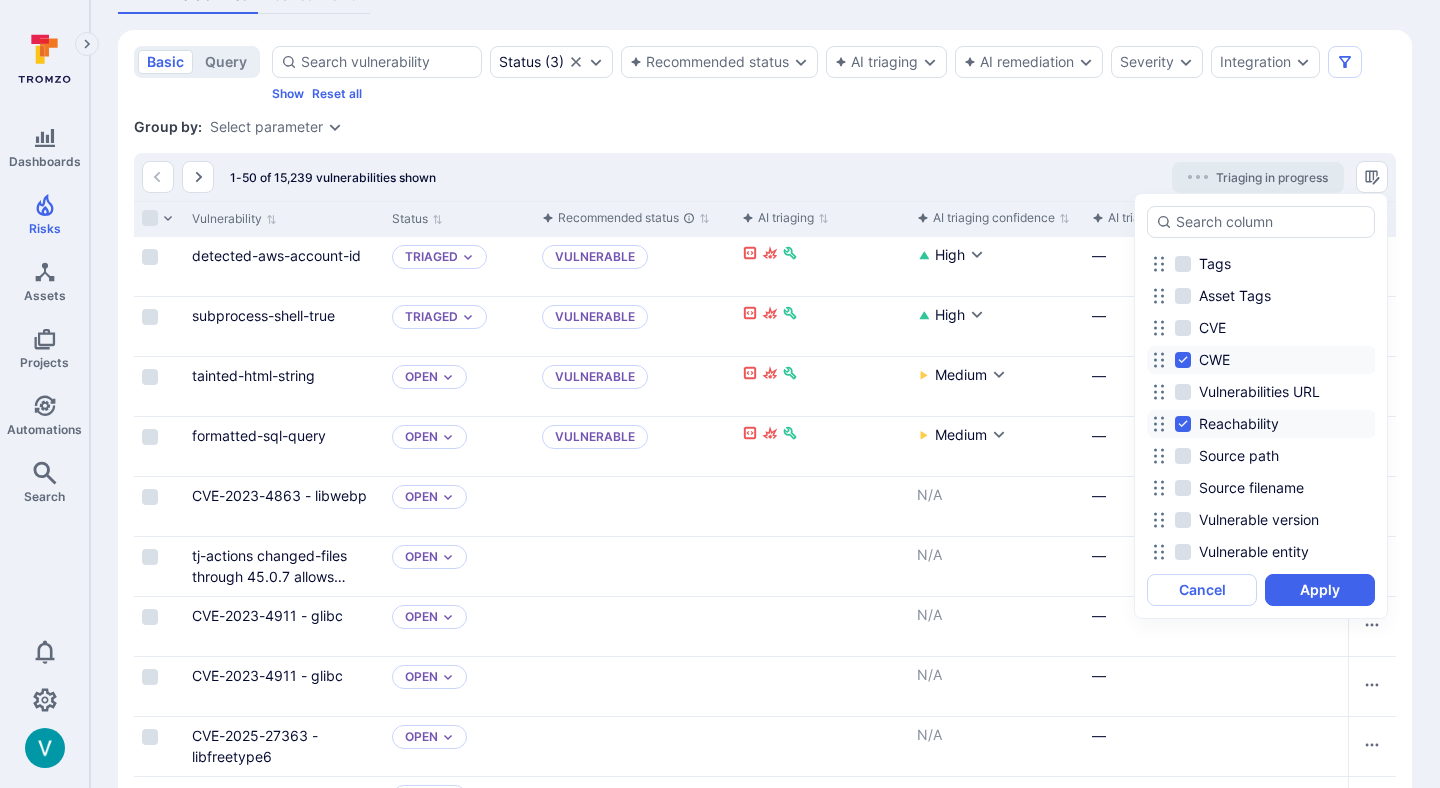 click on "CWE" at bounding box center [1183, 360] 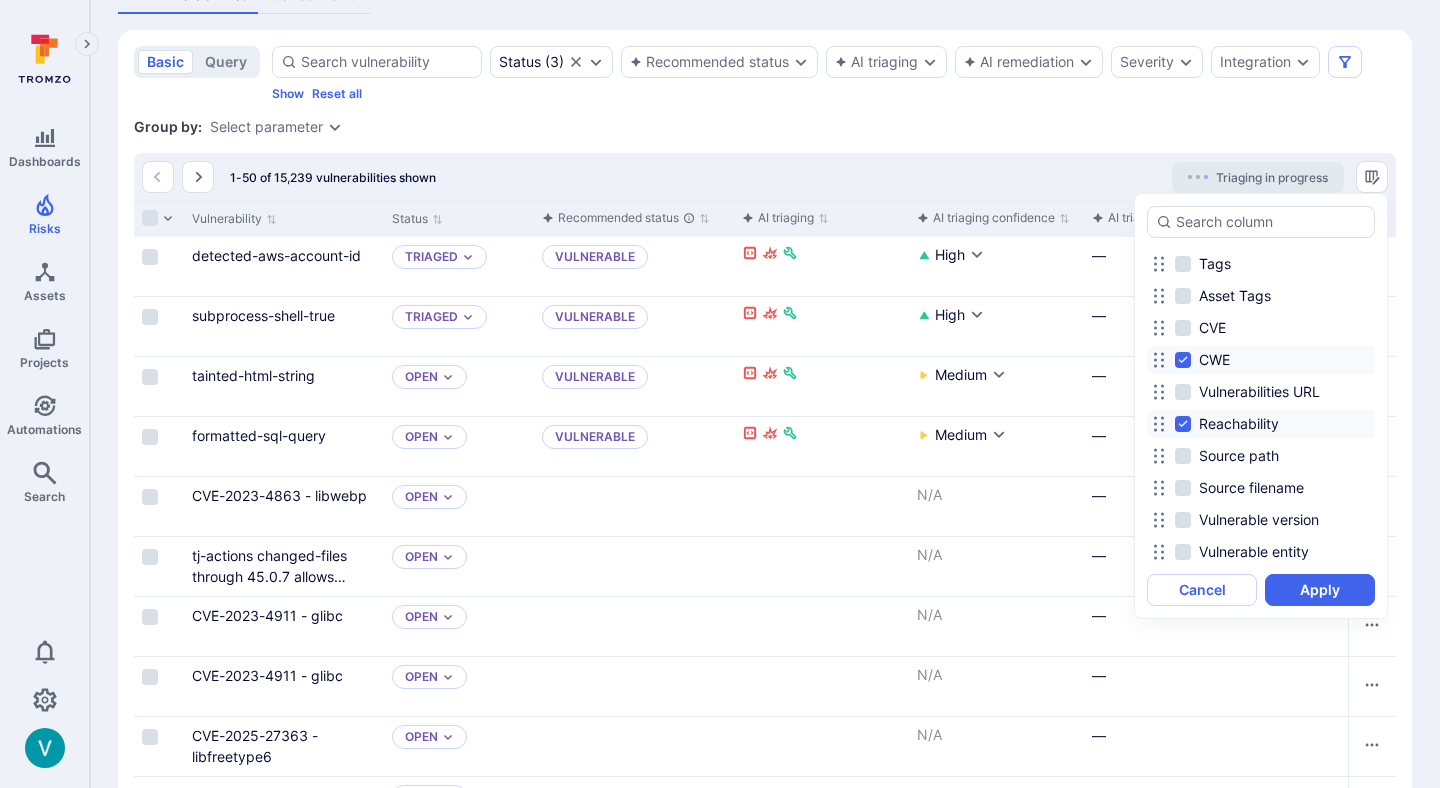 checkbox on "false" 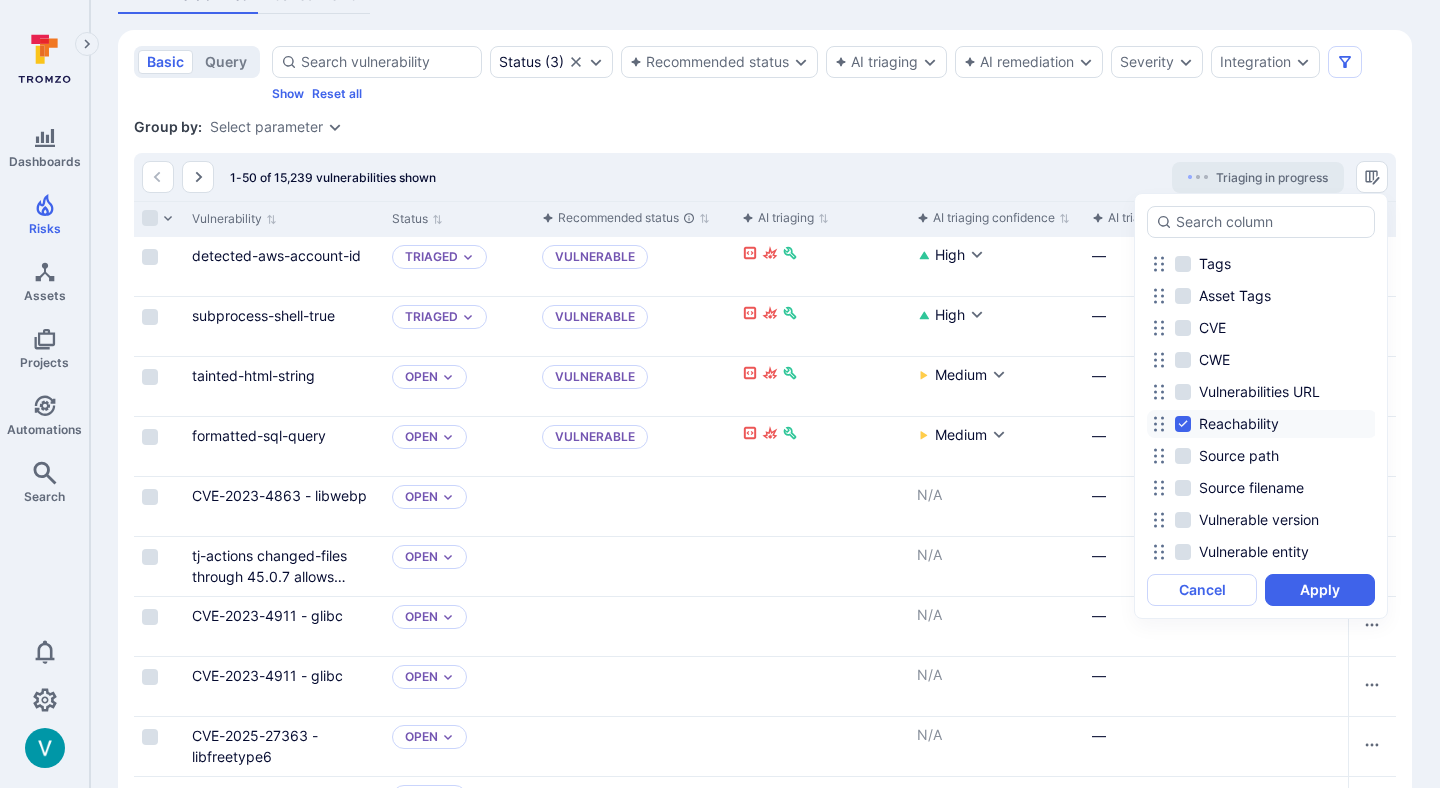 click on "Reachability" at bounding box center (1239, 424) 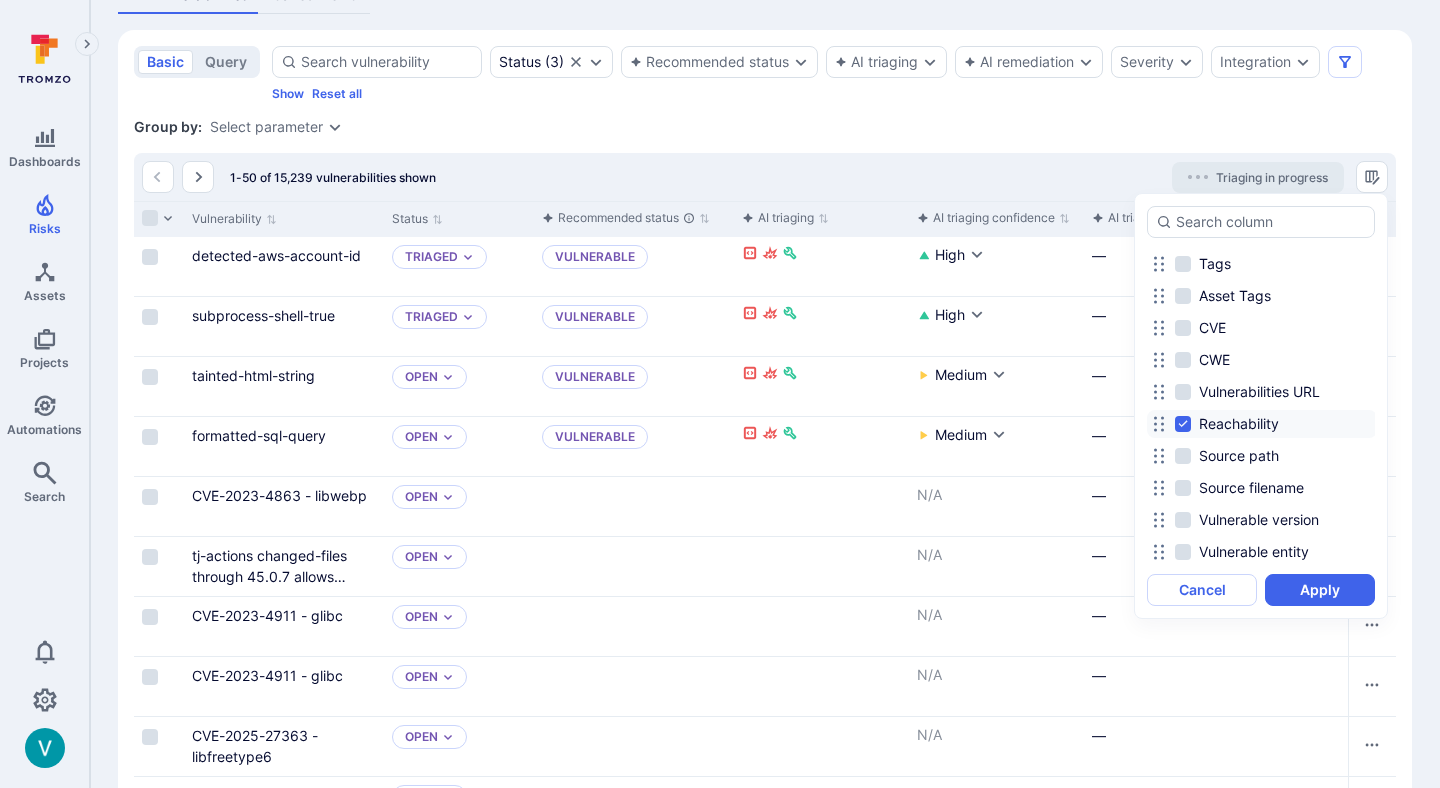 click on "Reachability" at bounding box center (1183, 424) 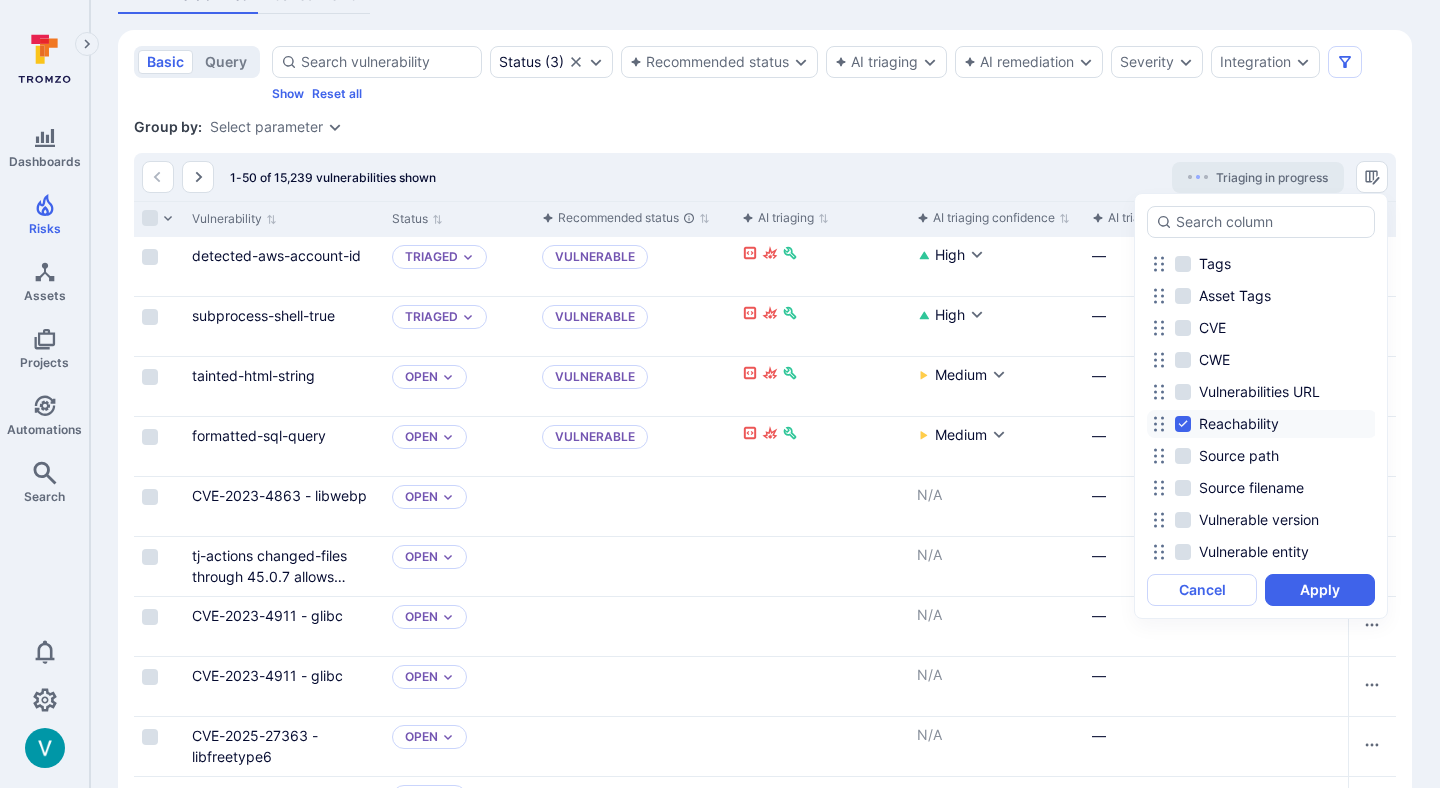 checkbox on "false" 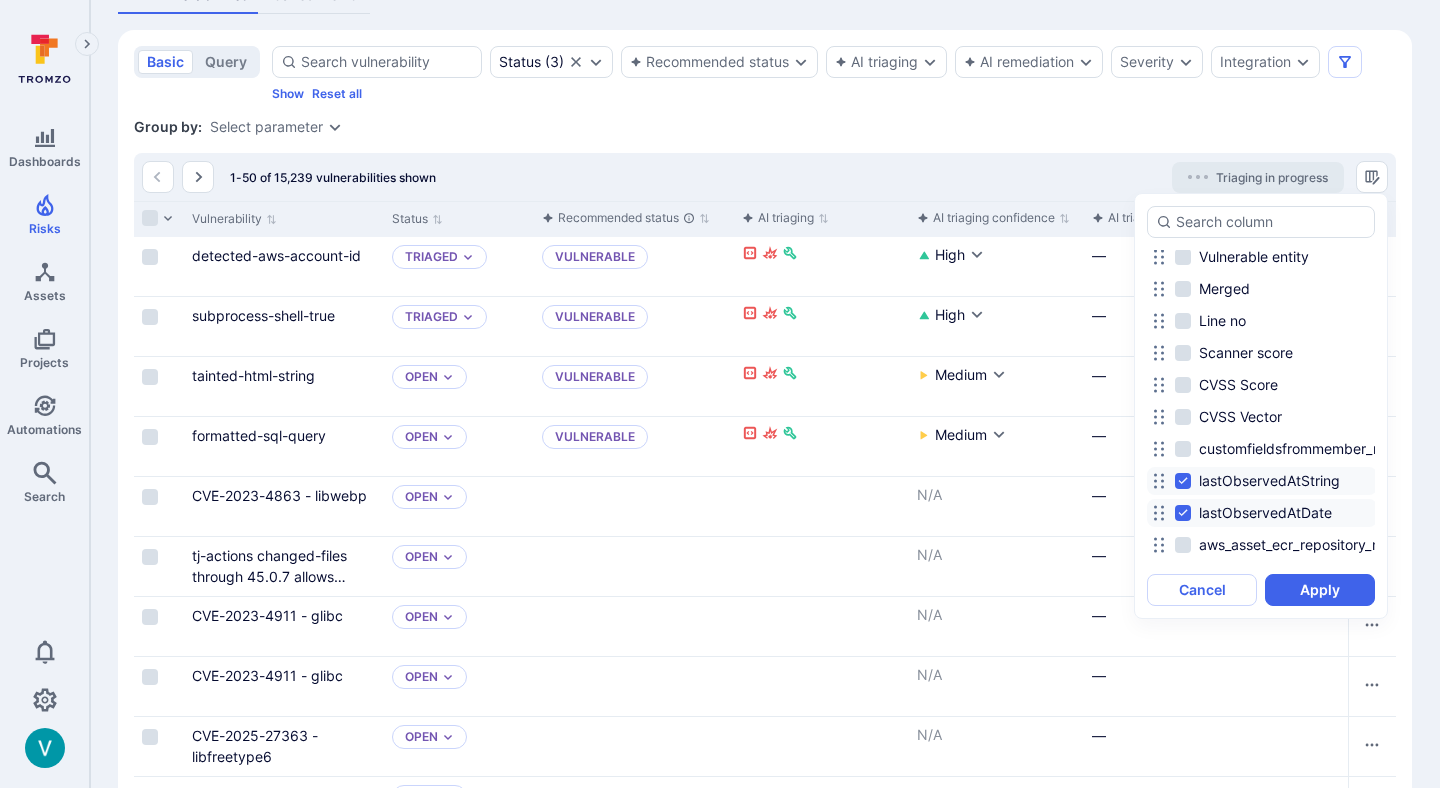 scroll, scrollTop: 1371, scrollLeft: 0, axis: vertical 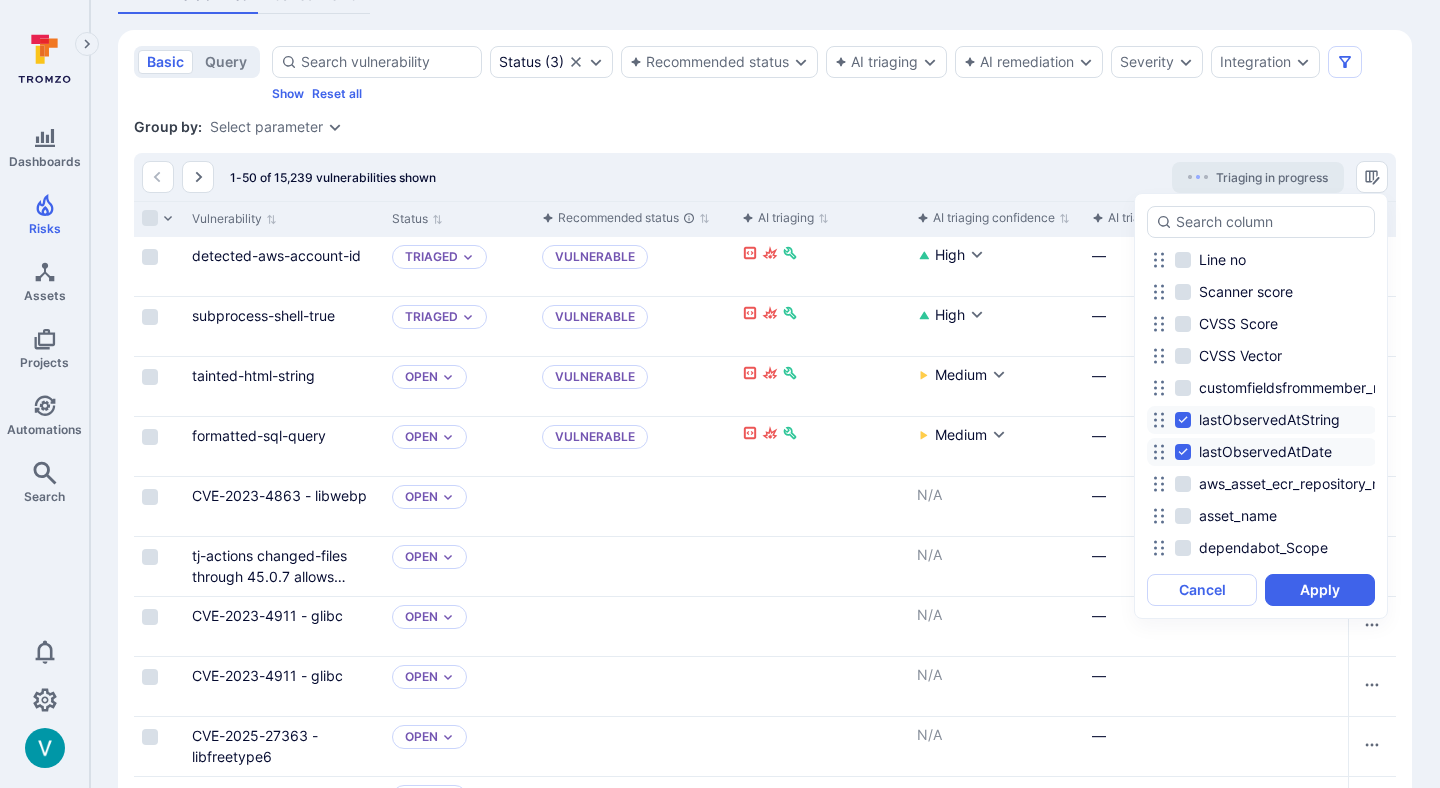 click on "lastObservedAtString" at bounding box center [1269, 420] 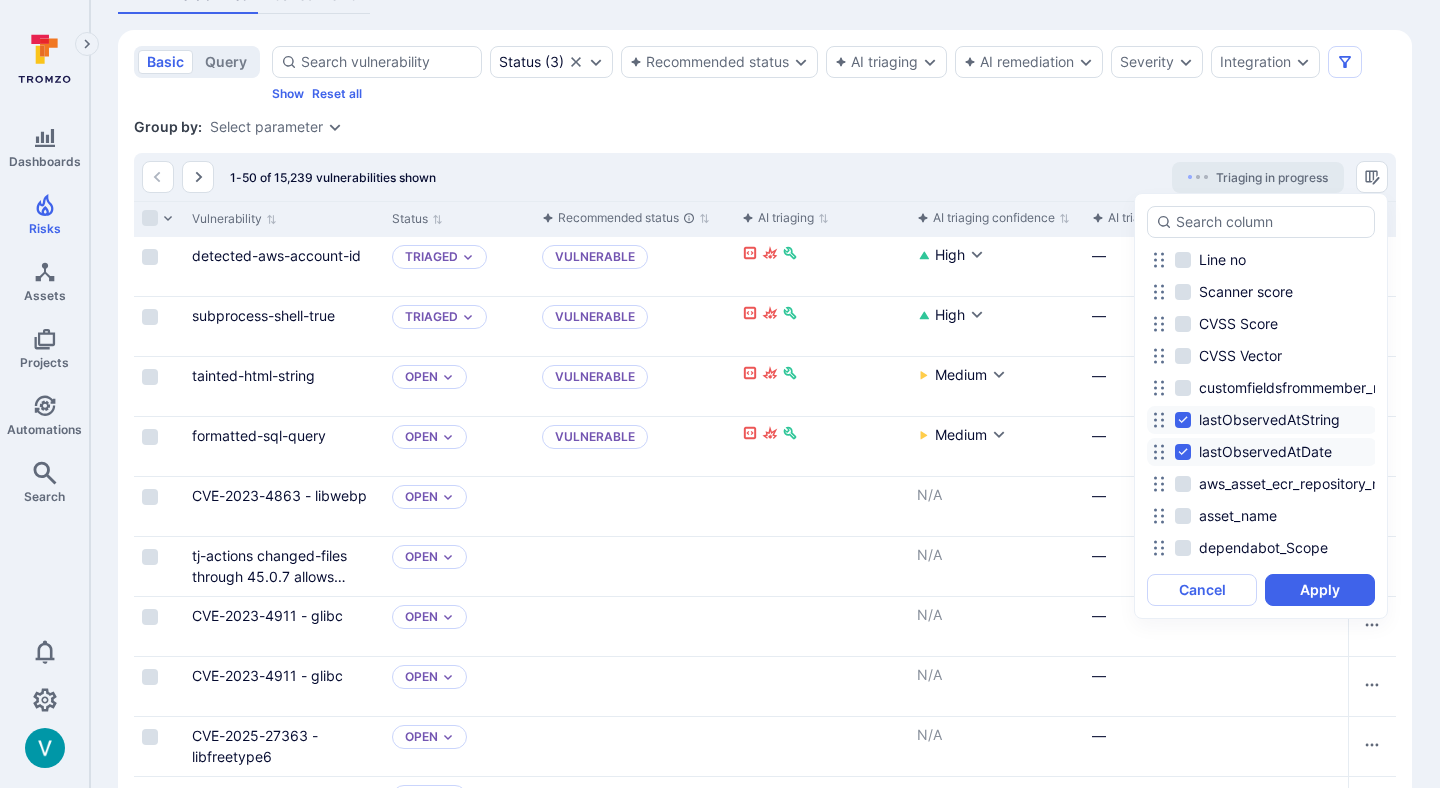 click on "lastObservedAtString" at bounding box center [1183, 420] 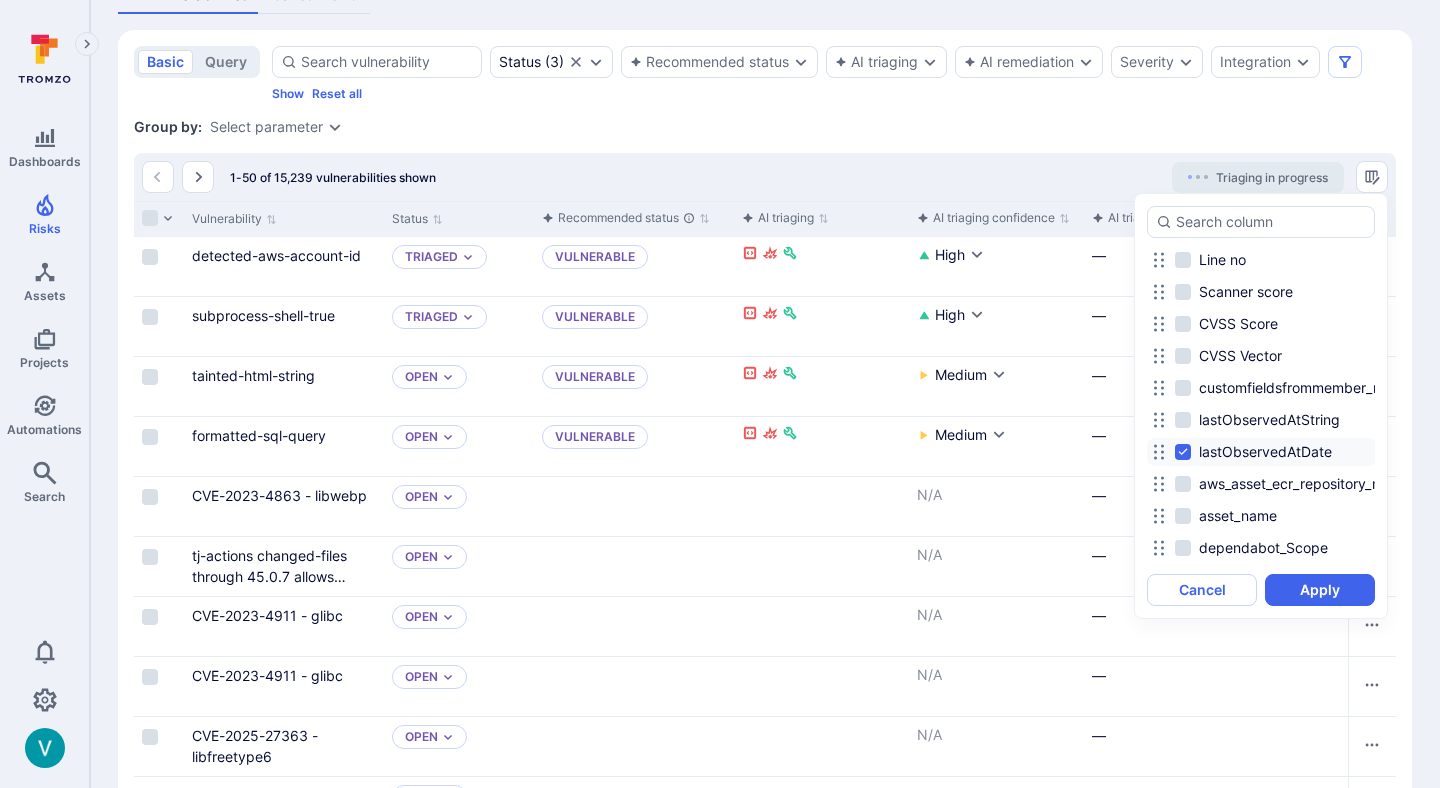 click on "lastObservedAtDate" at bounding box center [1265, 452] 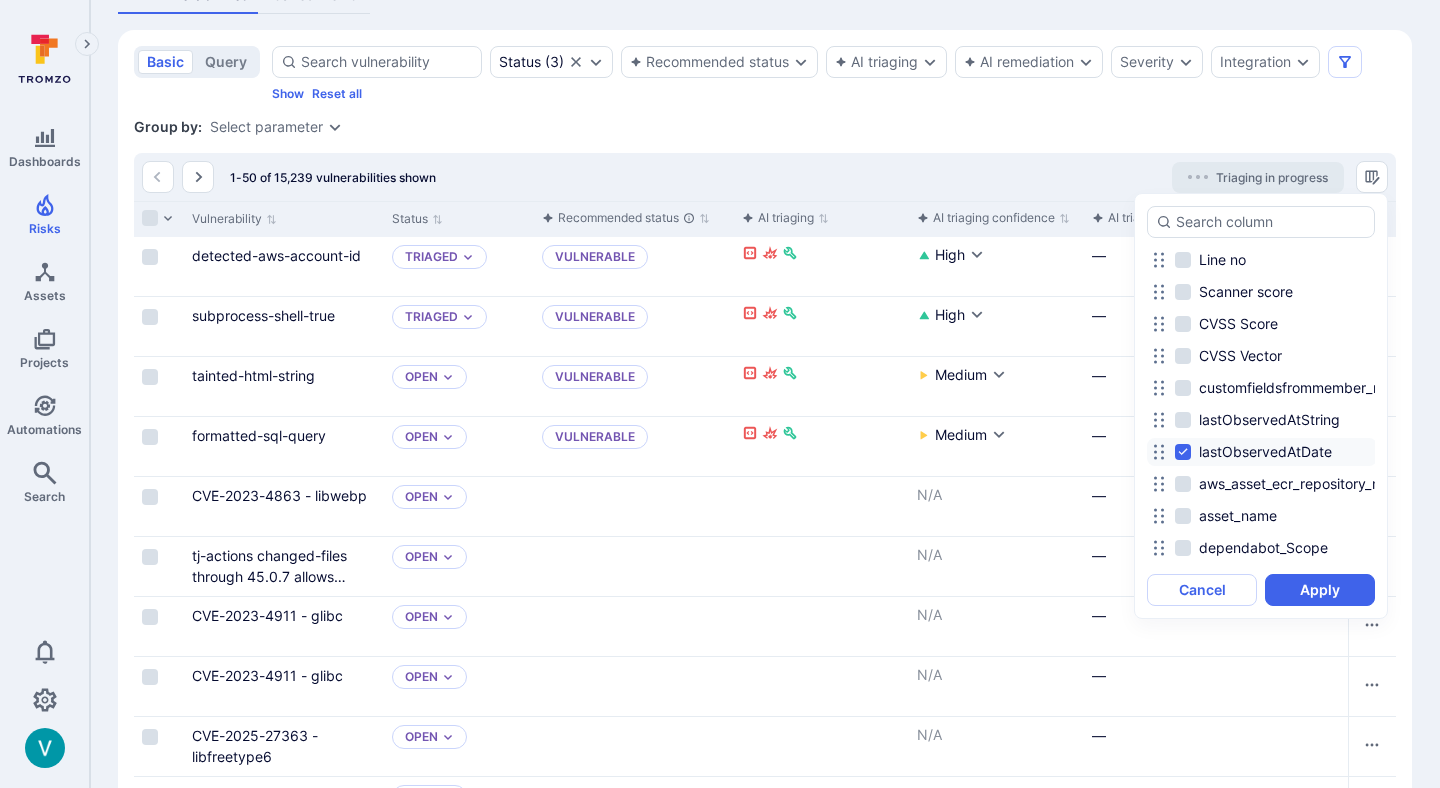 click on "lastObservedAtDate" at bounding box center (1183, 452) 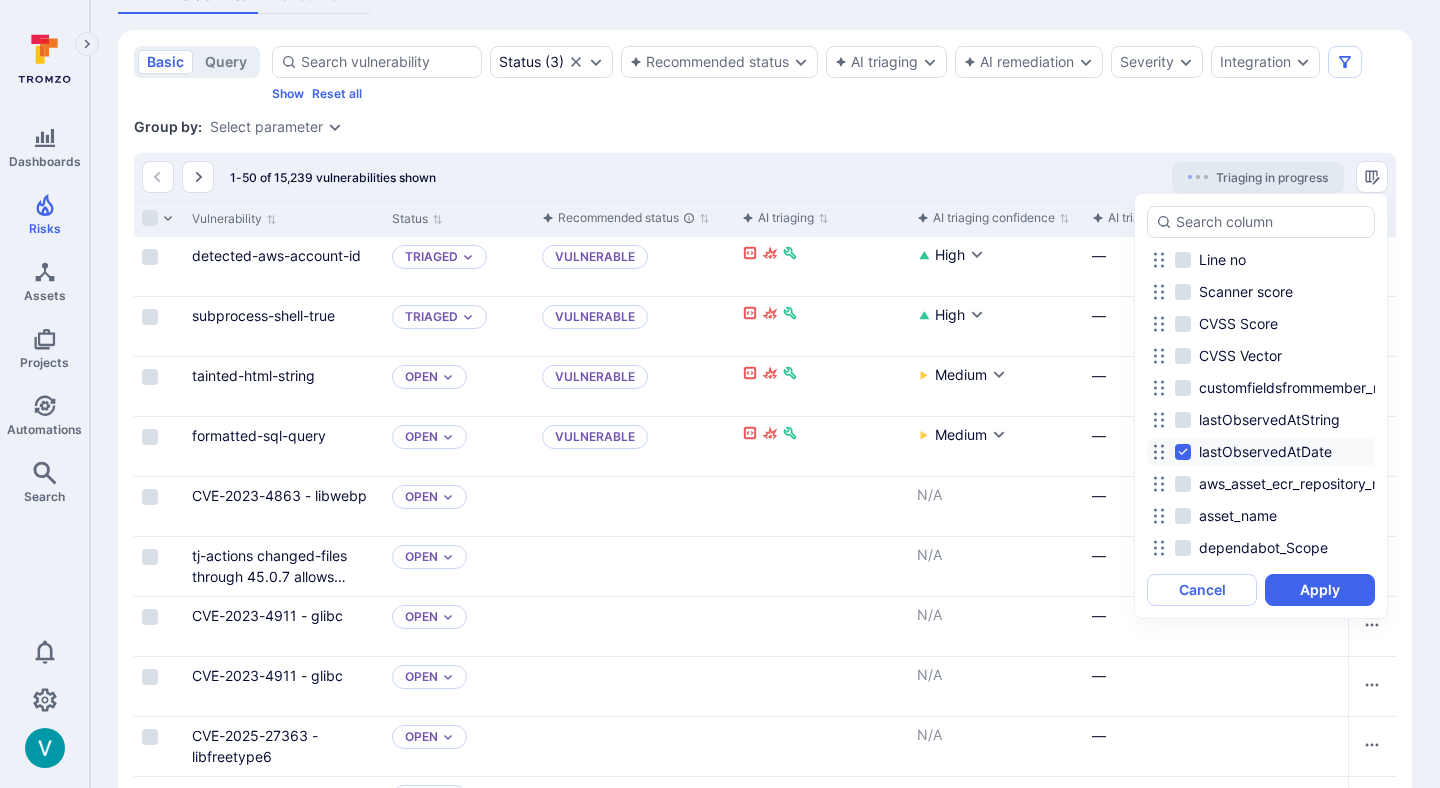 checkbox on "false" 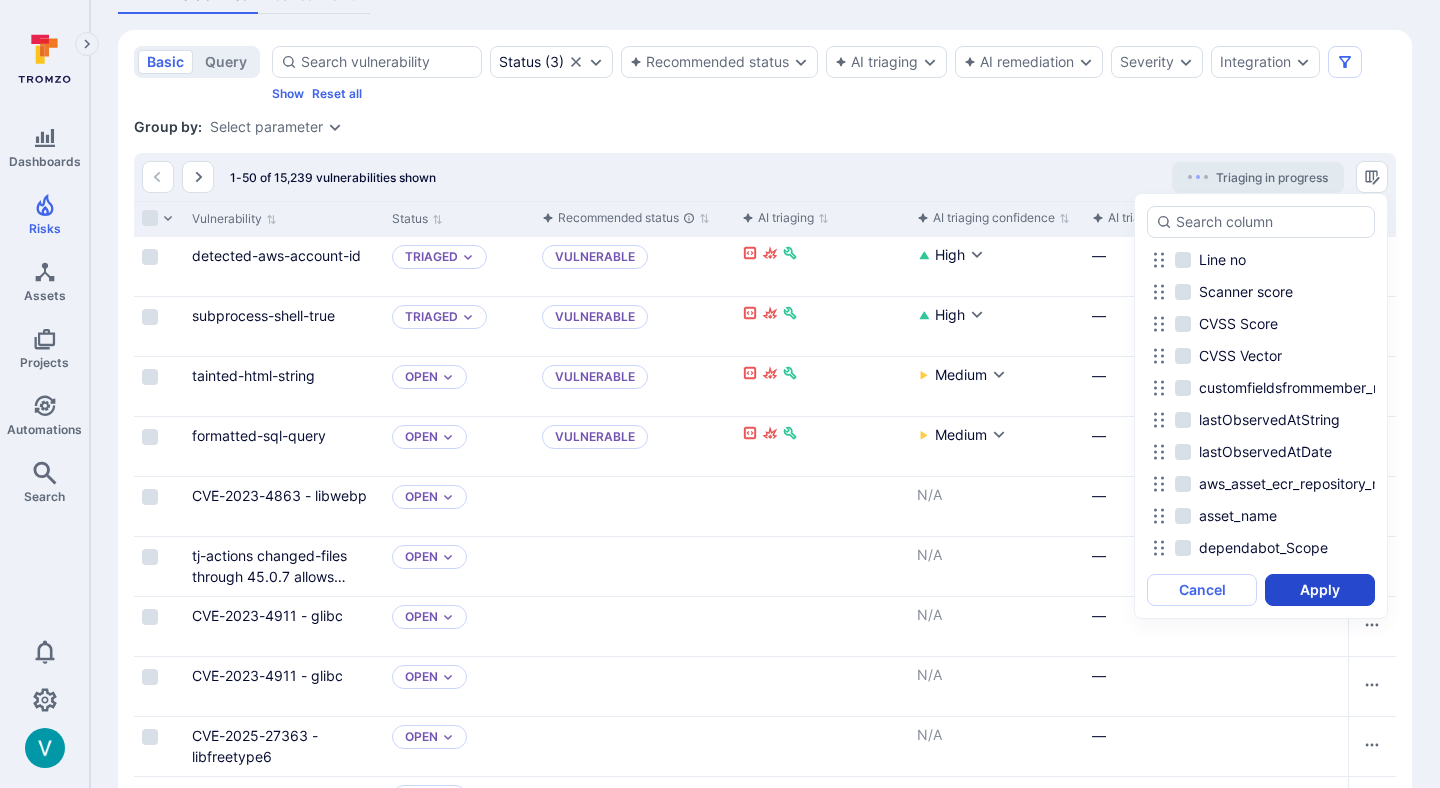 click on "Apply" at bounding box center (1320, 590) 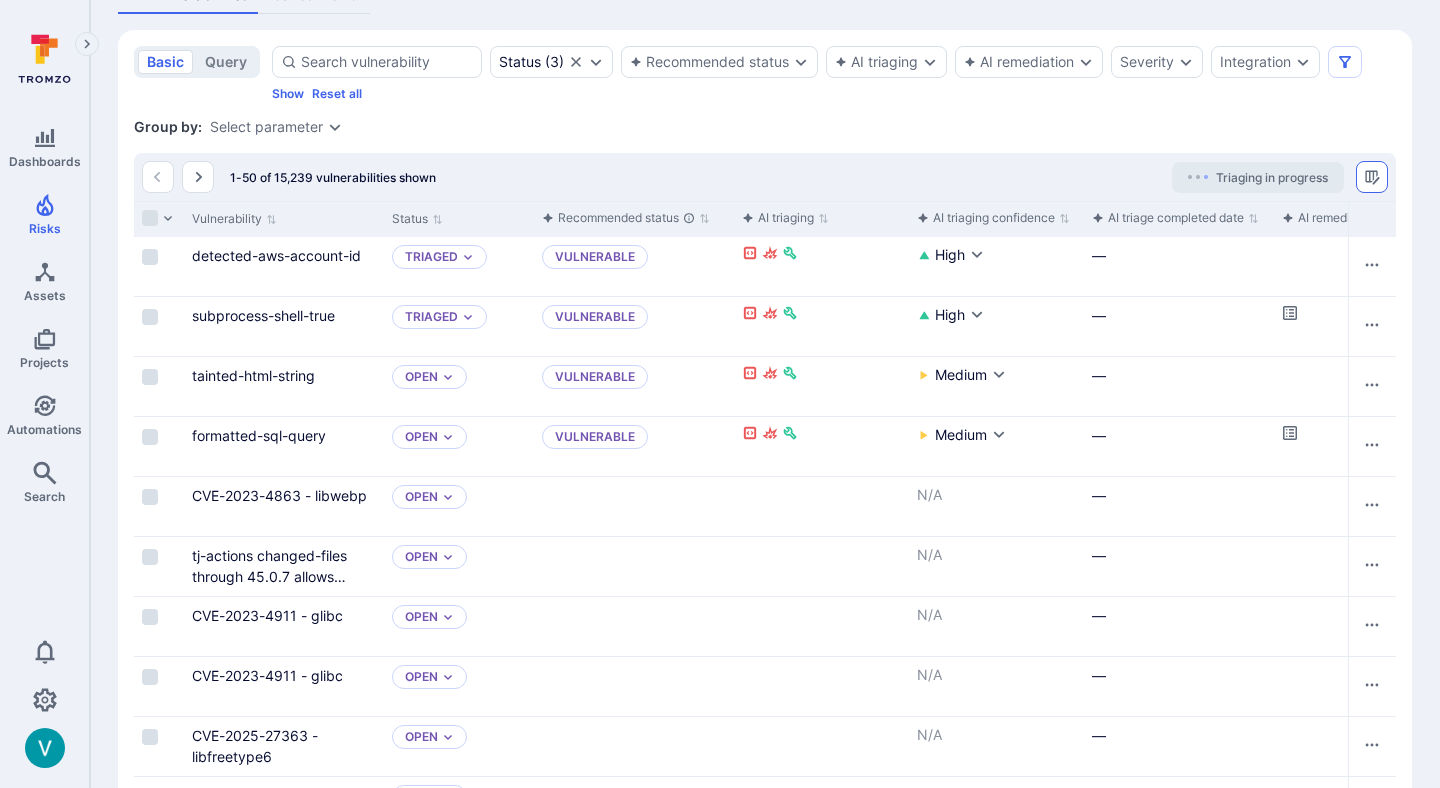 click 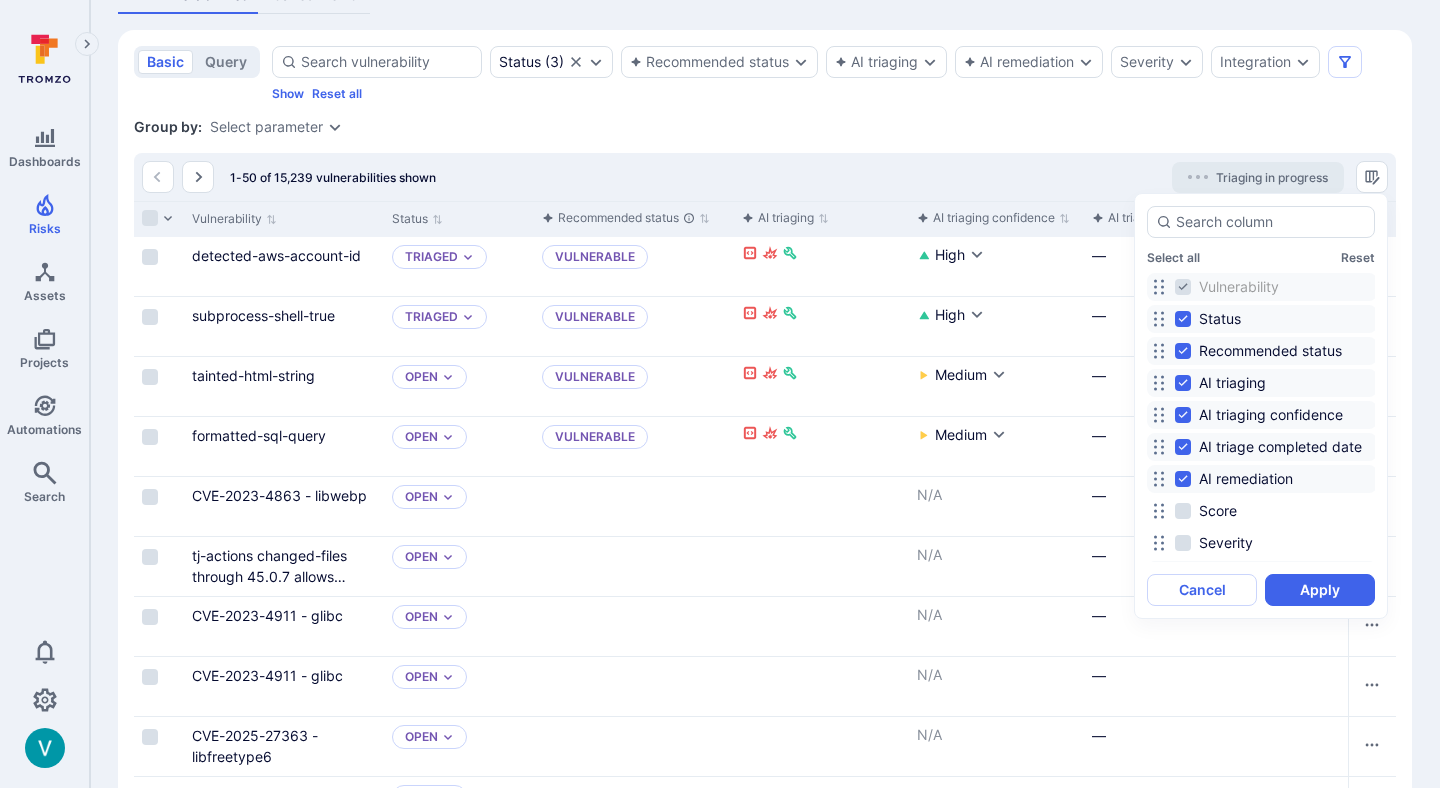 click on "AI triaging confidence" at bounding box center (1271, 415) 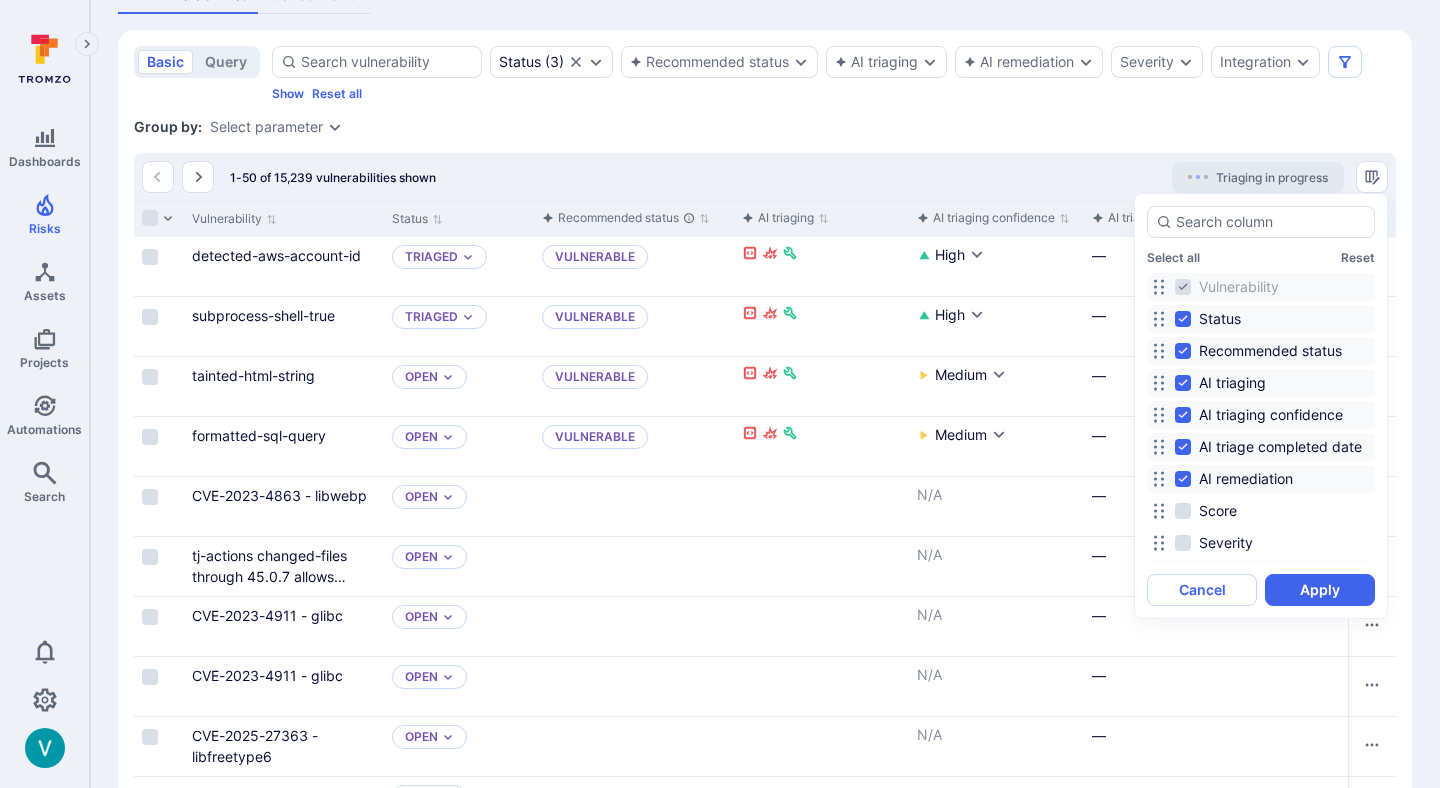click on "AI triaging confidence" at bounding box center (1183, 415) 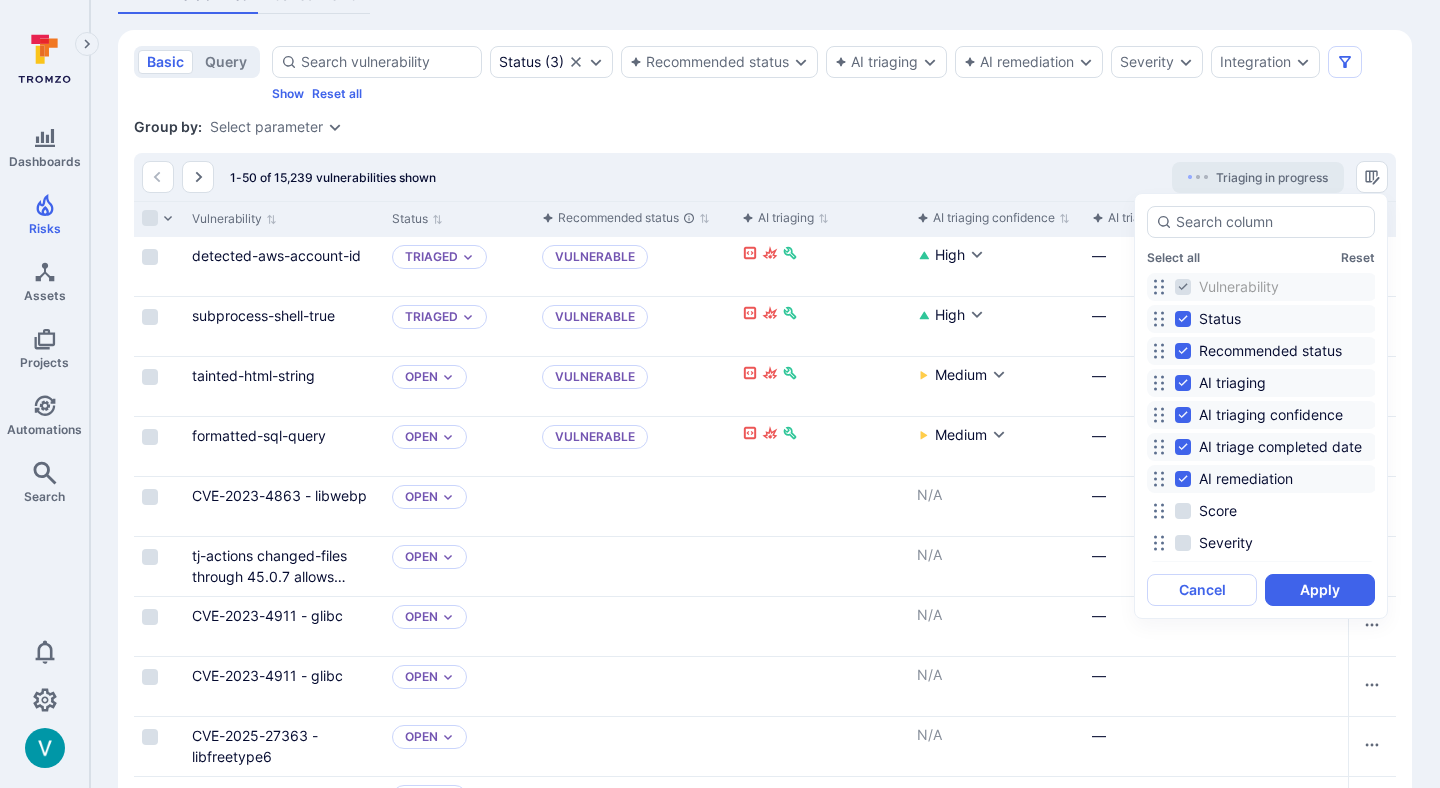 checkbox on "false" 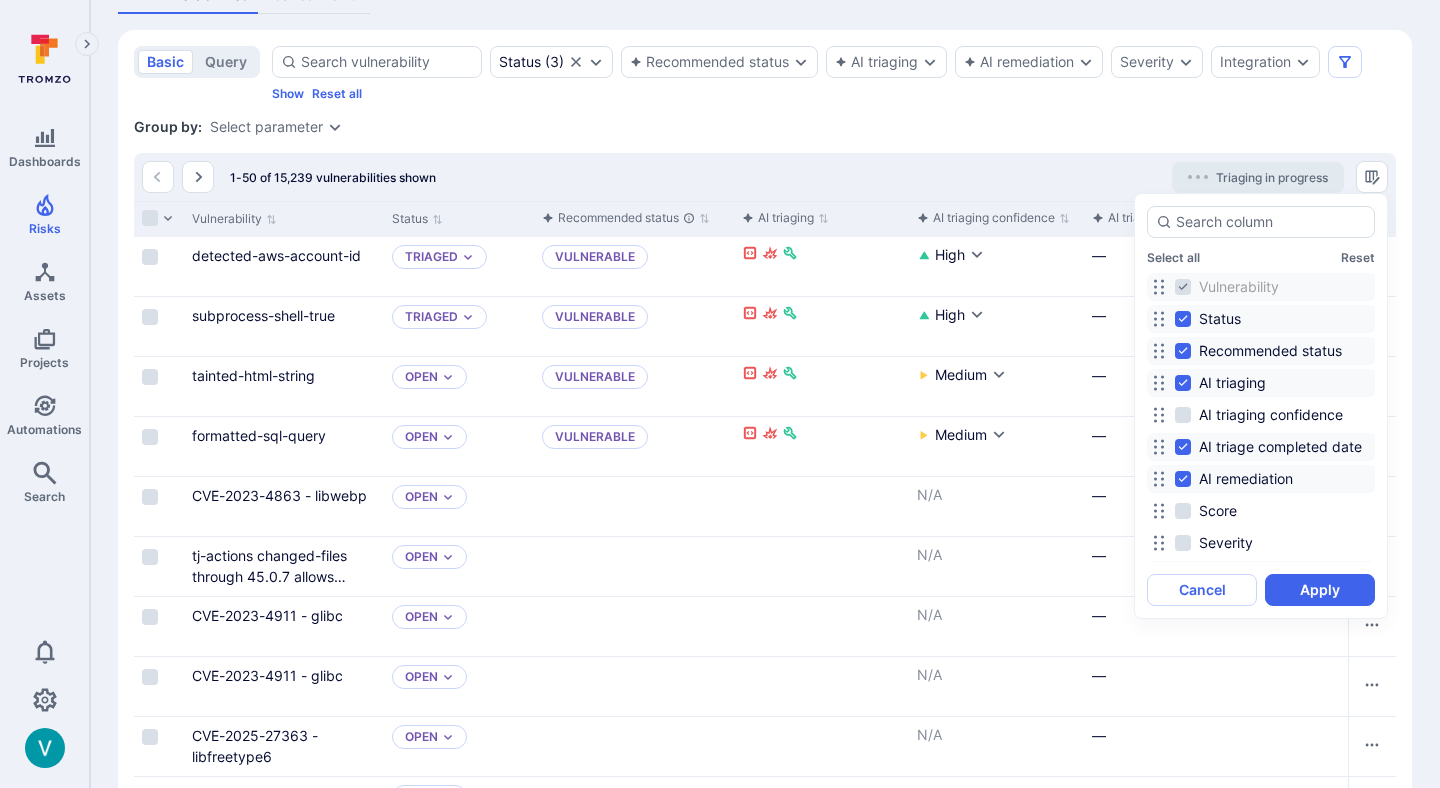 click on "AI triage completed date" at bounding box center [1280, 447] 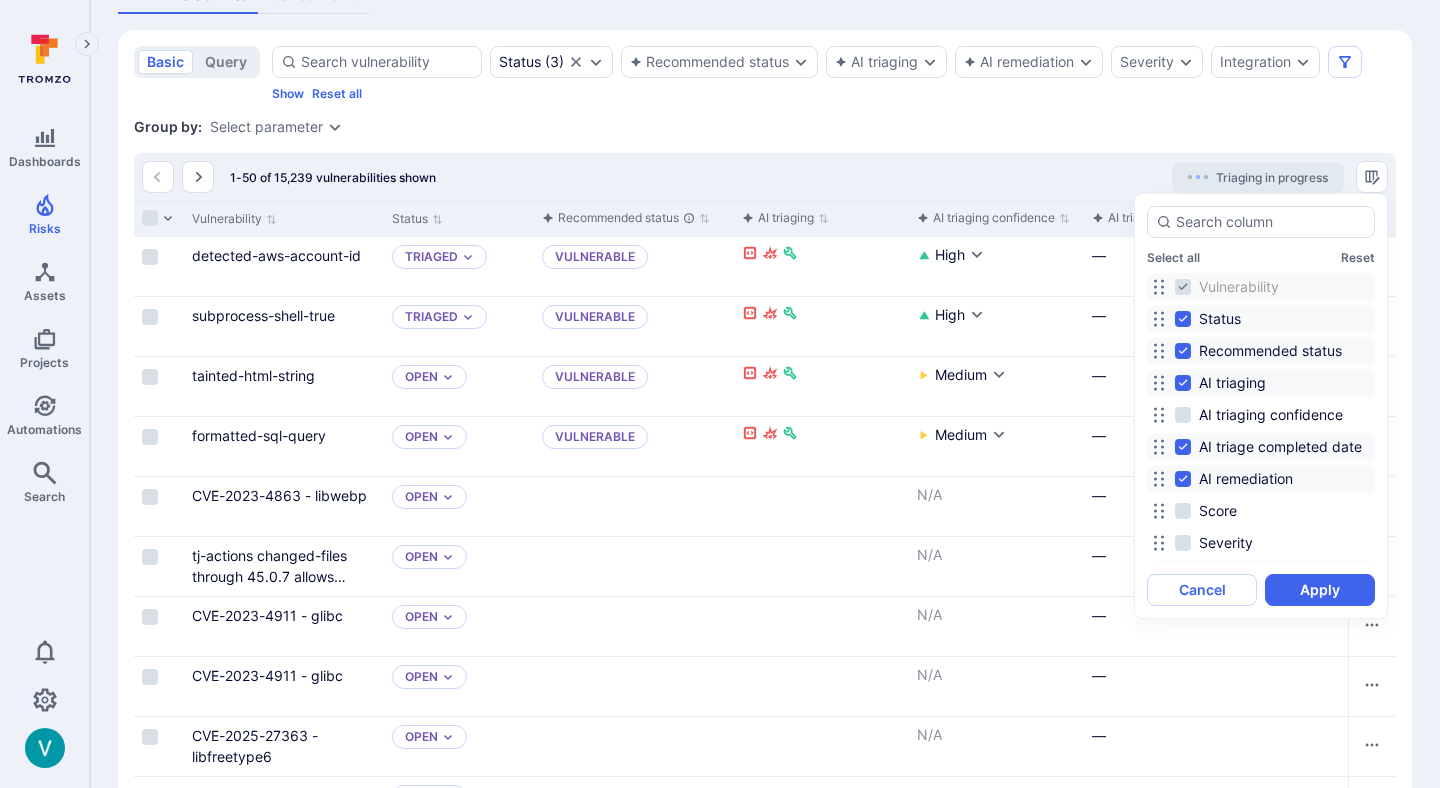 click on "AI triage completed date" at bounding box center [1183, 447] 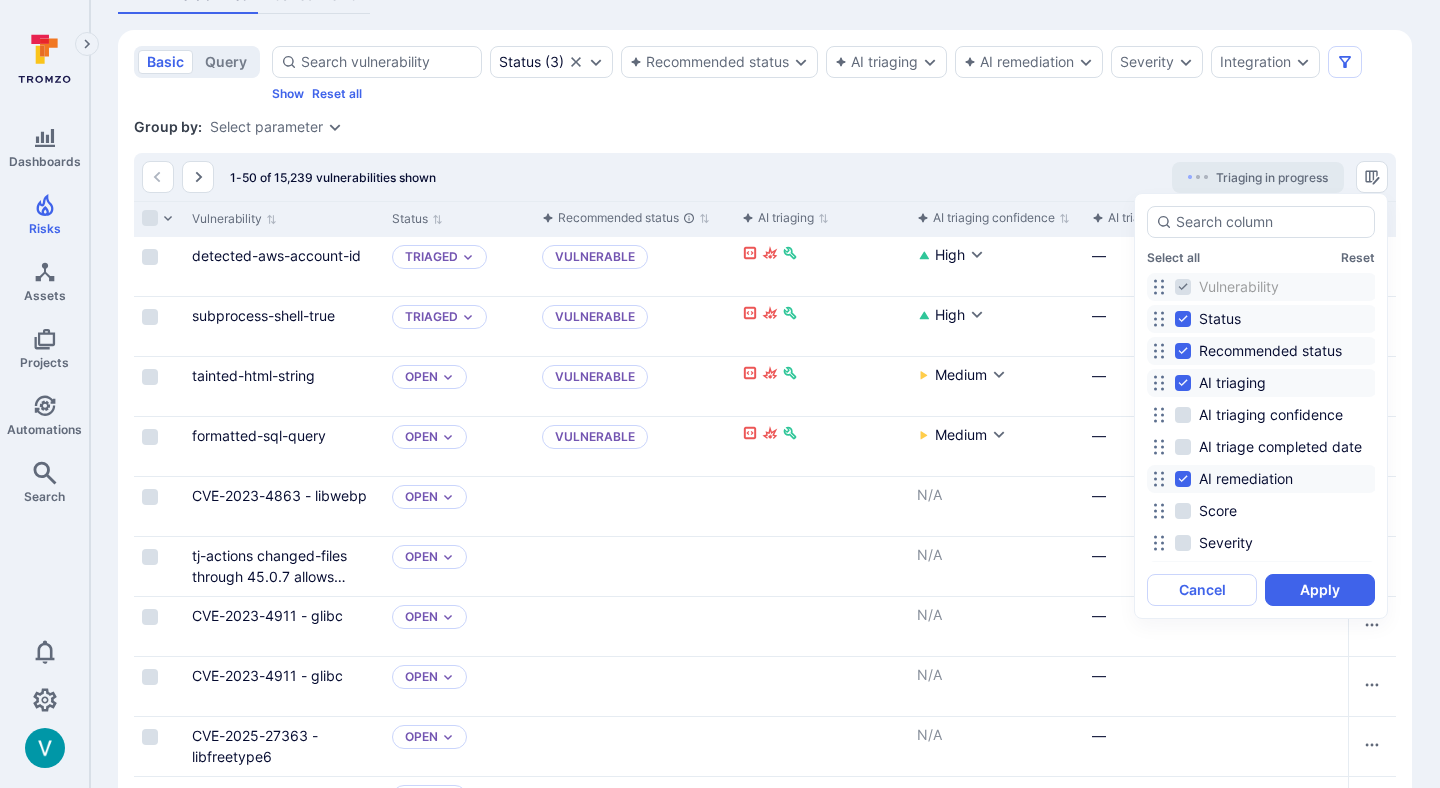 click on "AI remediation" at bounding box center [1246, 479] 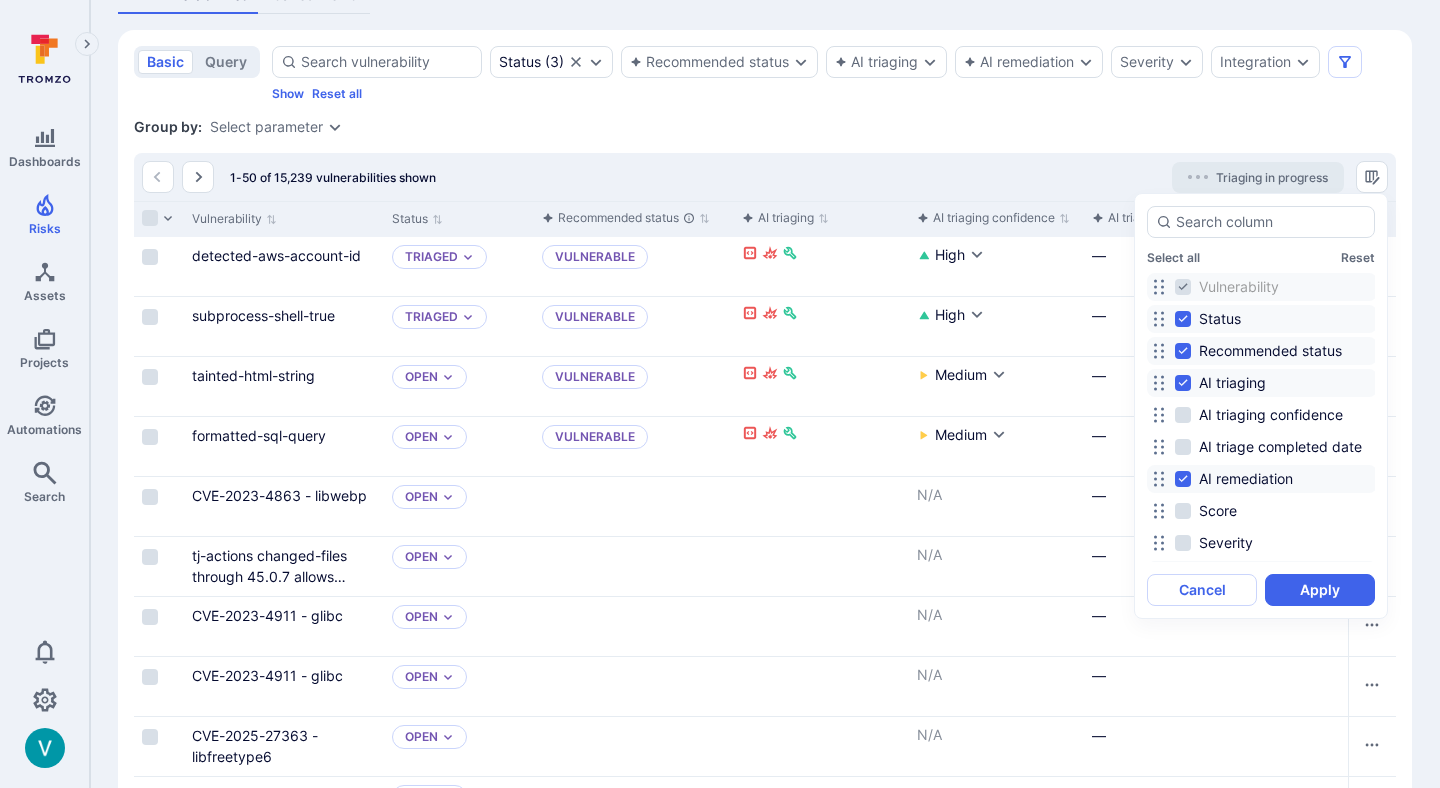 click on "AI remediation" at bounding box center (1183, 479) 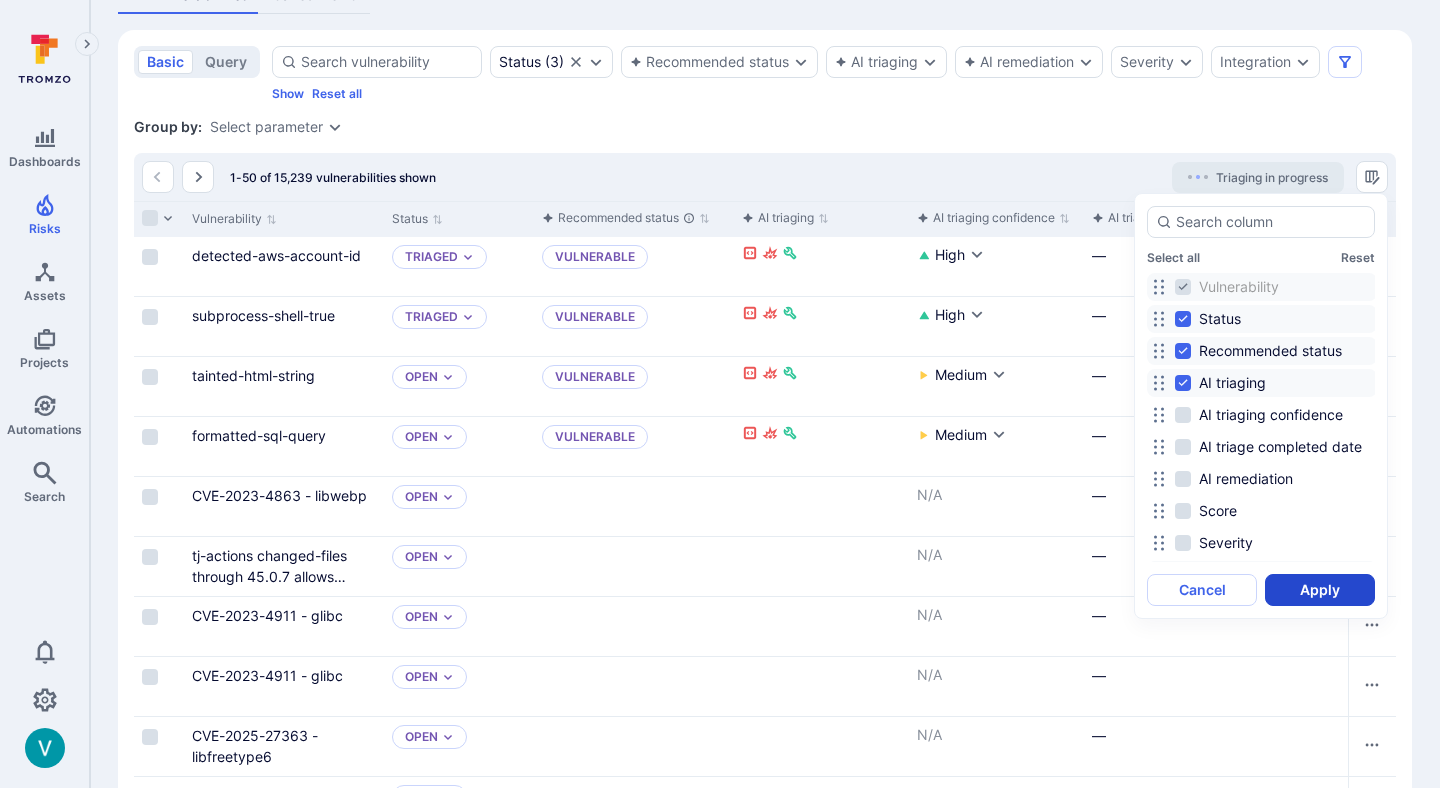 click on "Apply" at bounding box center (1320, 590) 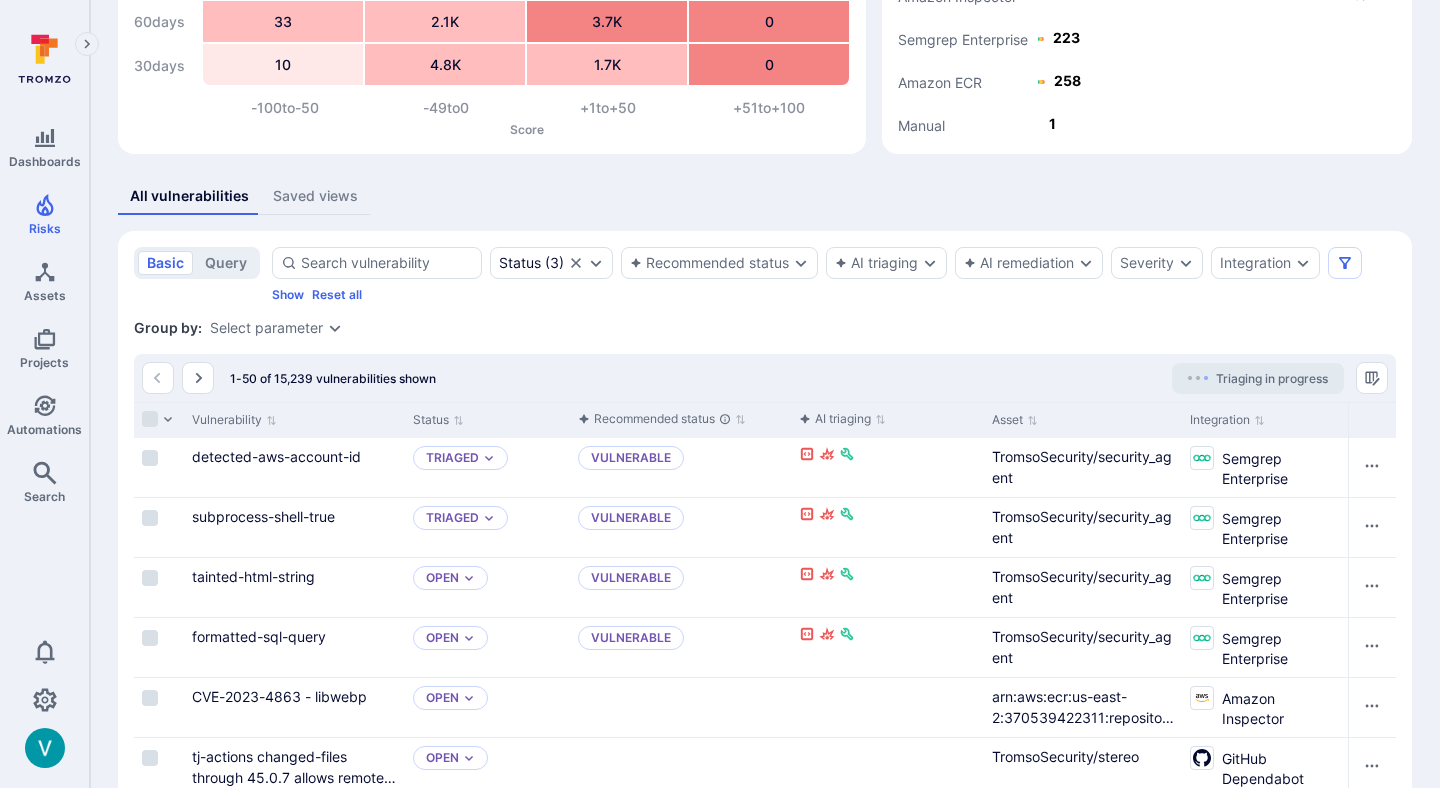 scroll, scrollTop: 316, scrollLeft: 0, axis: vertical 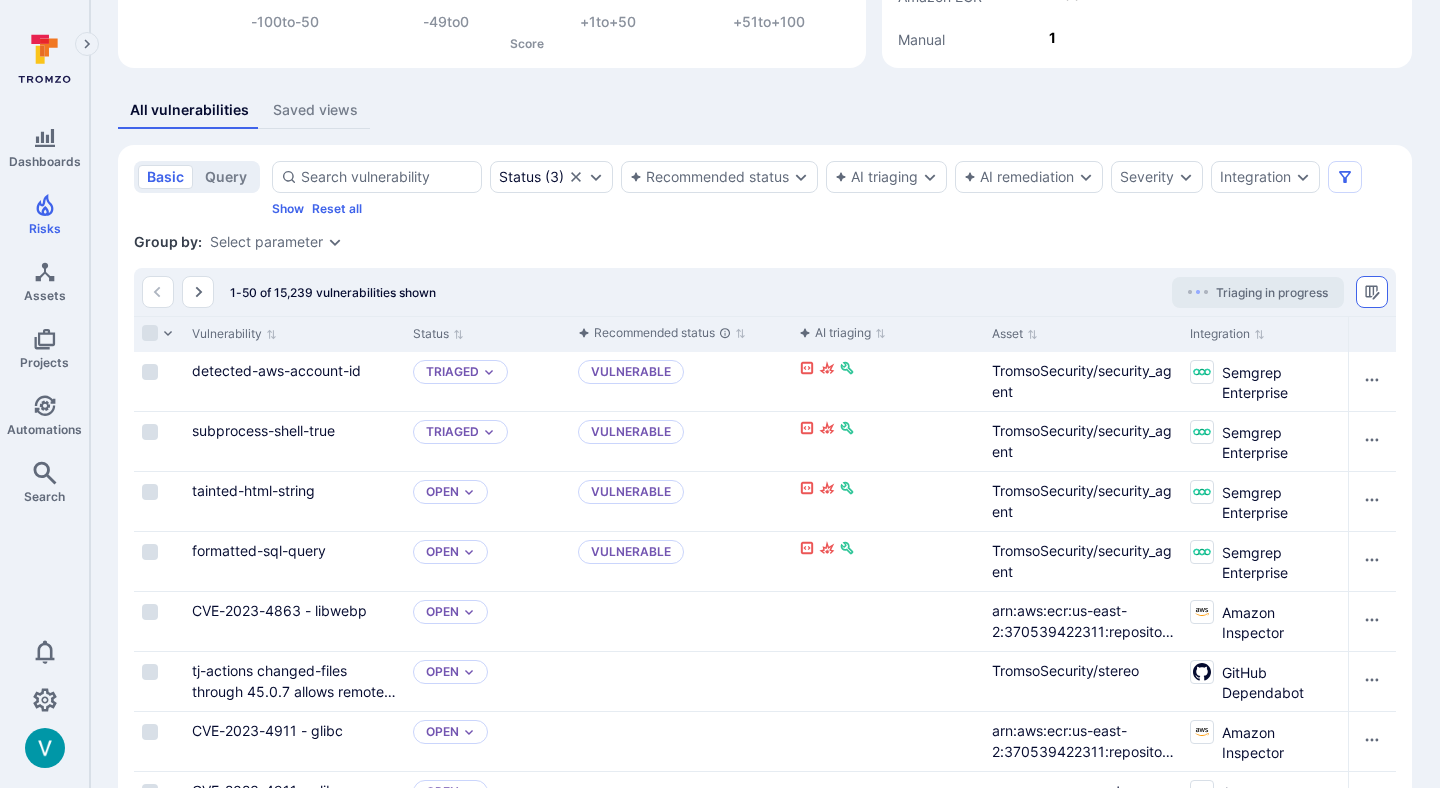 click 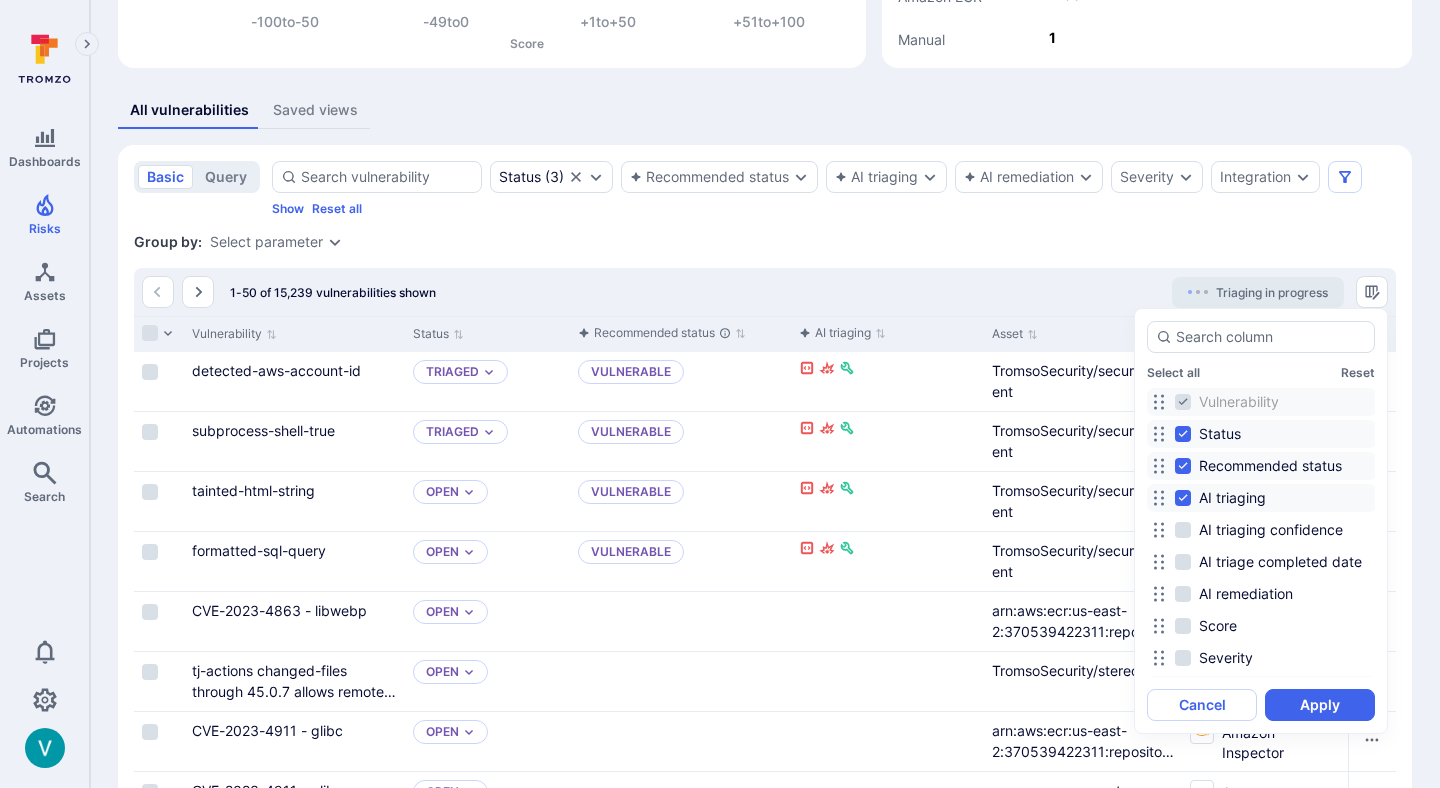 click at bounding box center (720, 394) 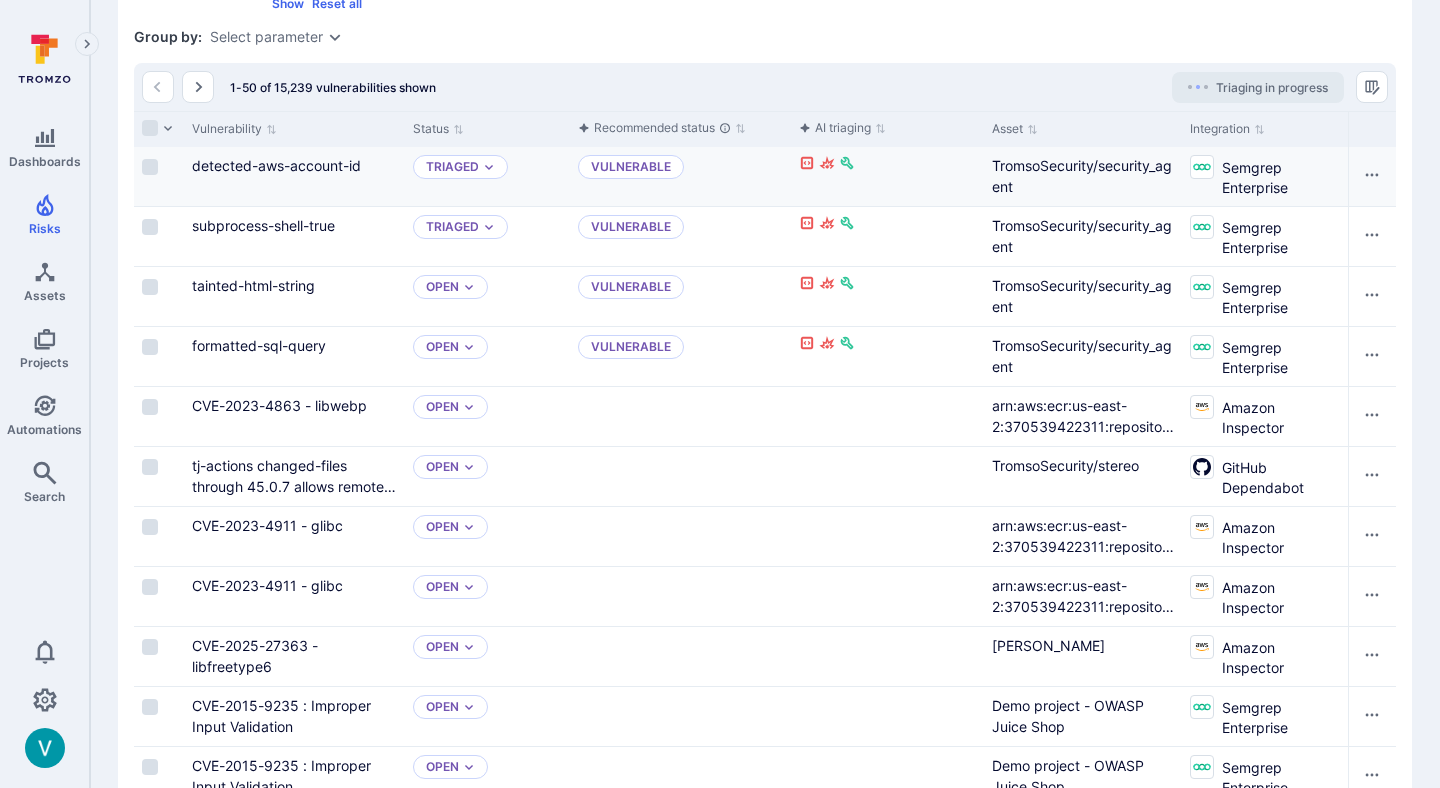 scroll, scrollTop: 519, scrollLeft: 0, axis: vertical 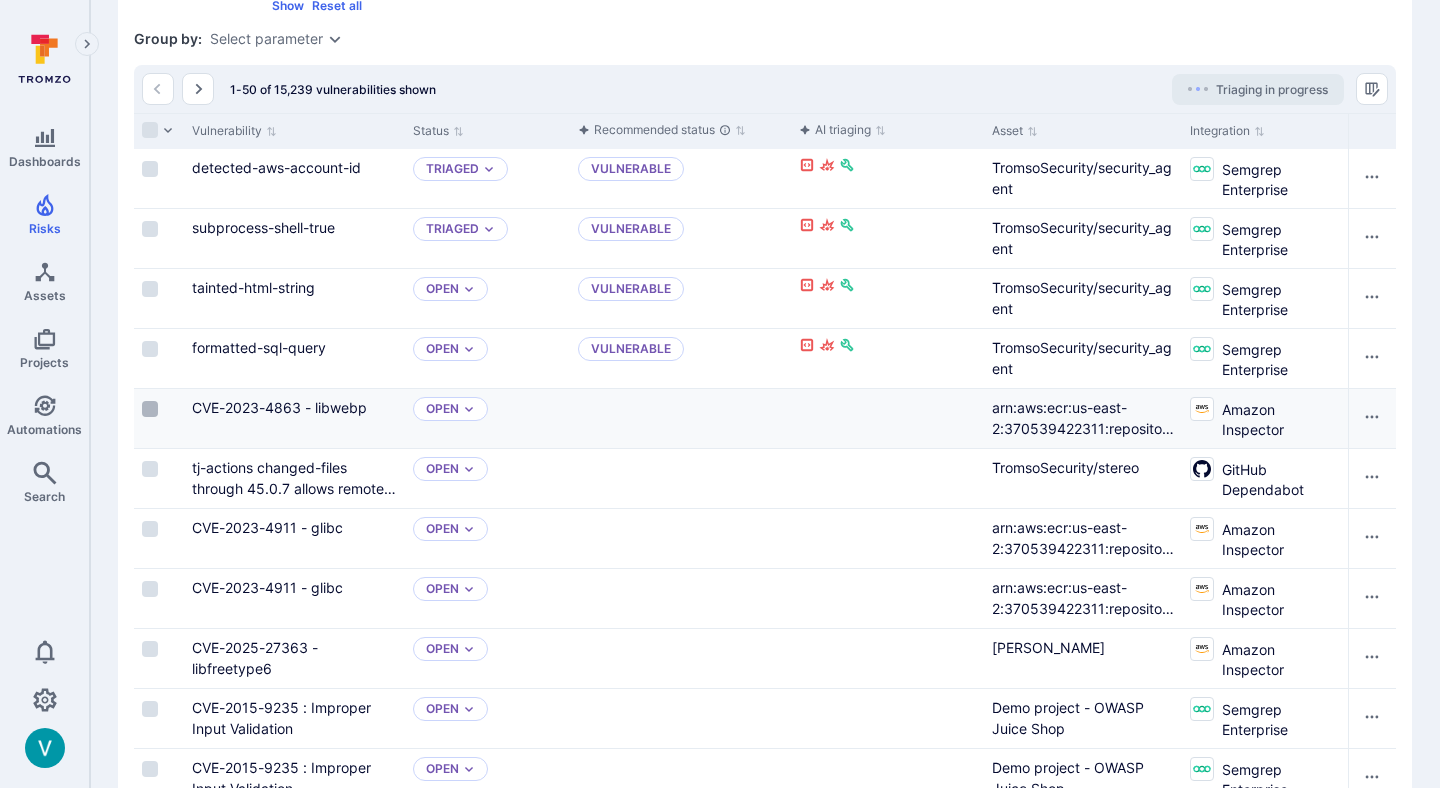 click at bounding box center (150, 409) 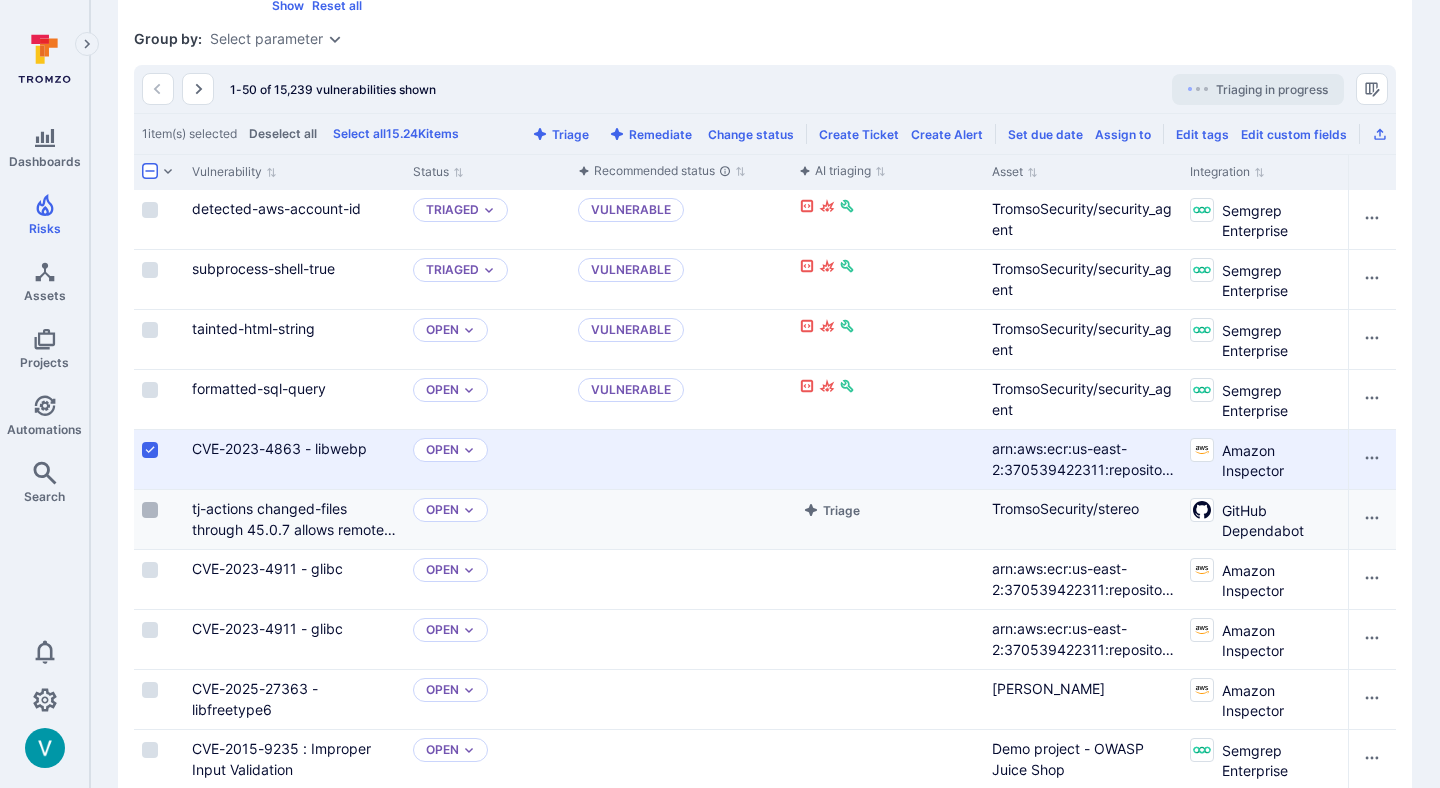 click at bounding box center (150, 510) 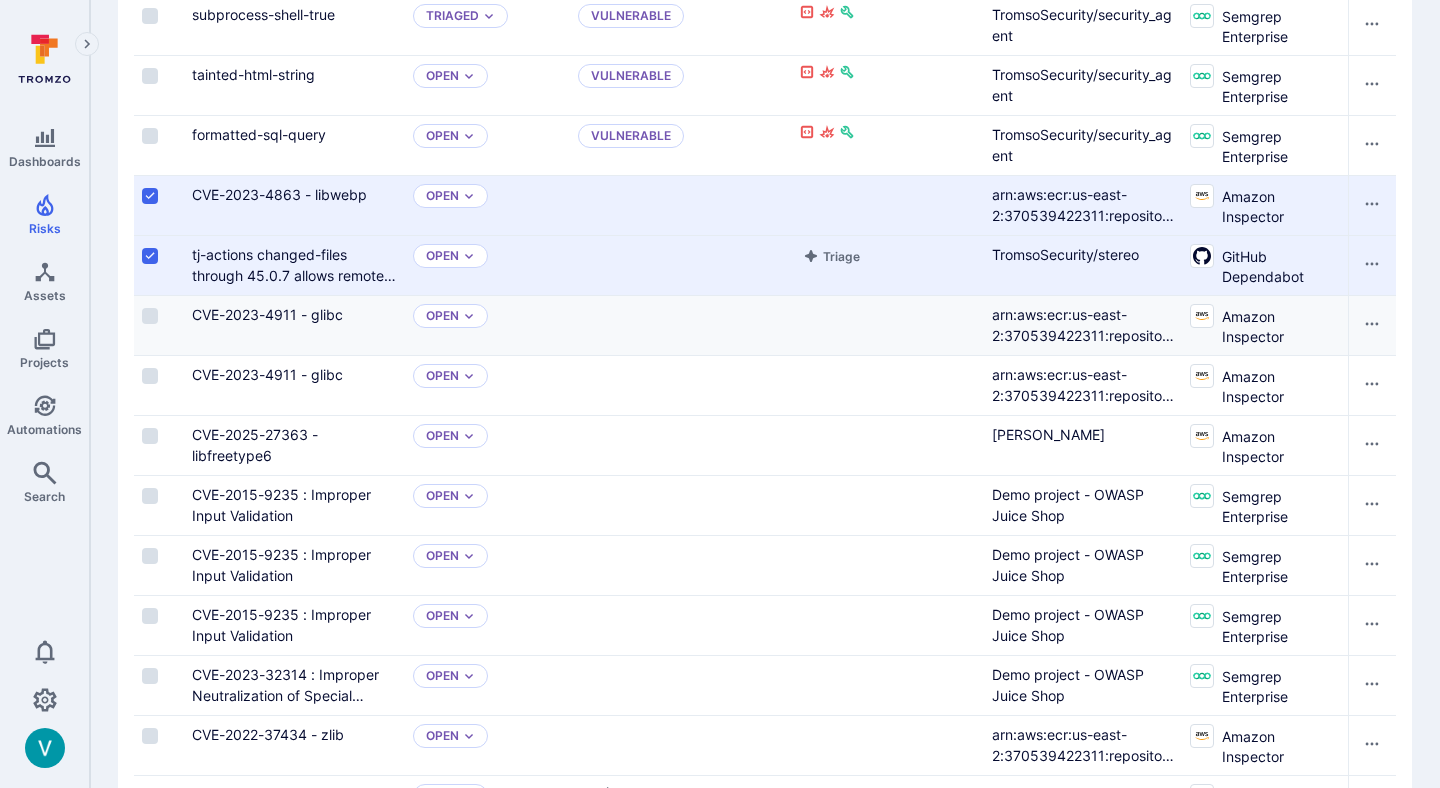 scroll, scrollTop: 774, scrollLeft: 0, axis: vertical 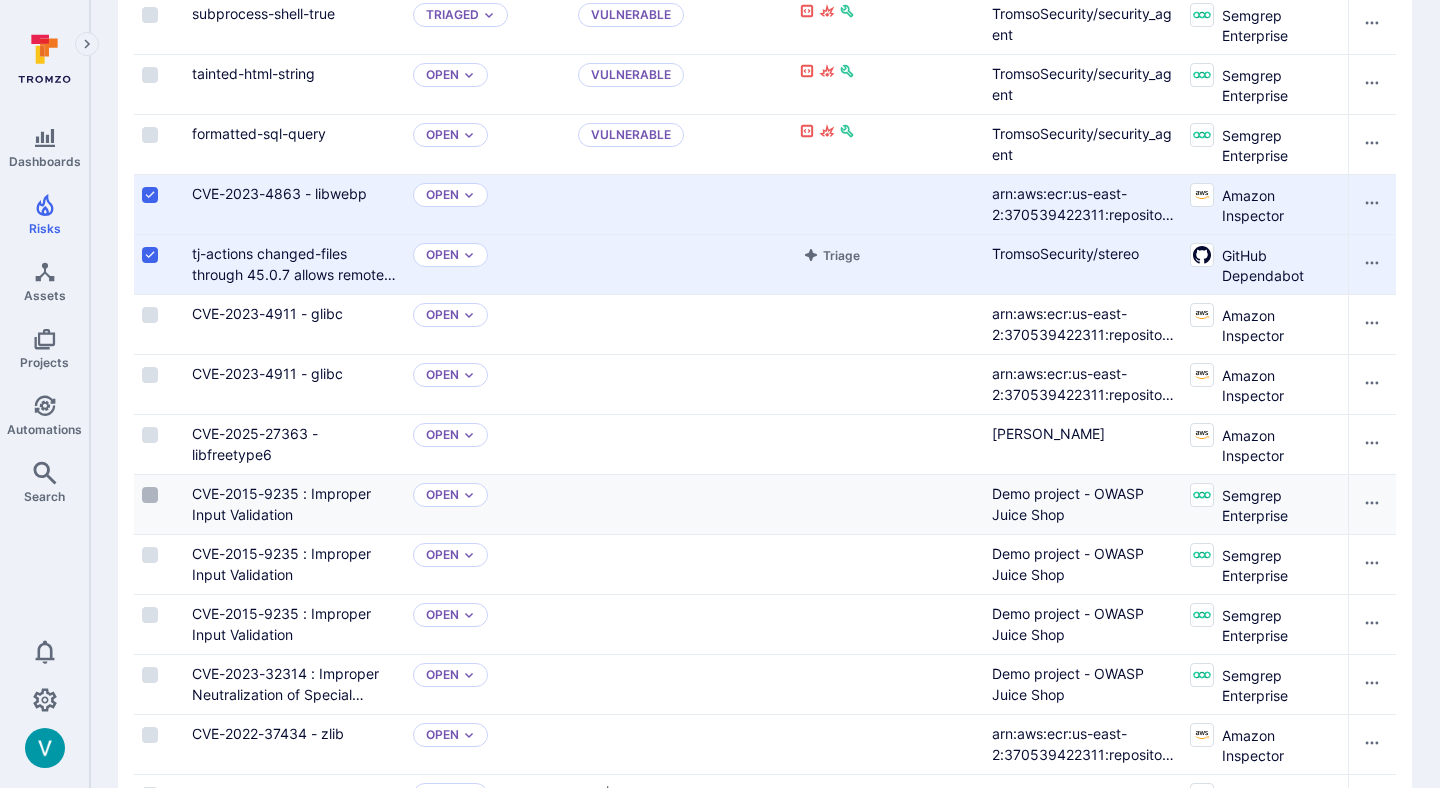 click at bounding box center [150, 495] 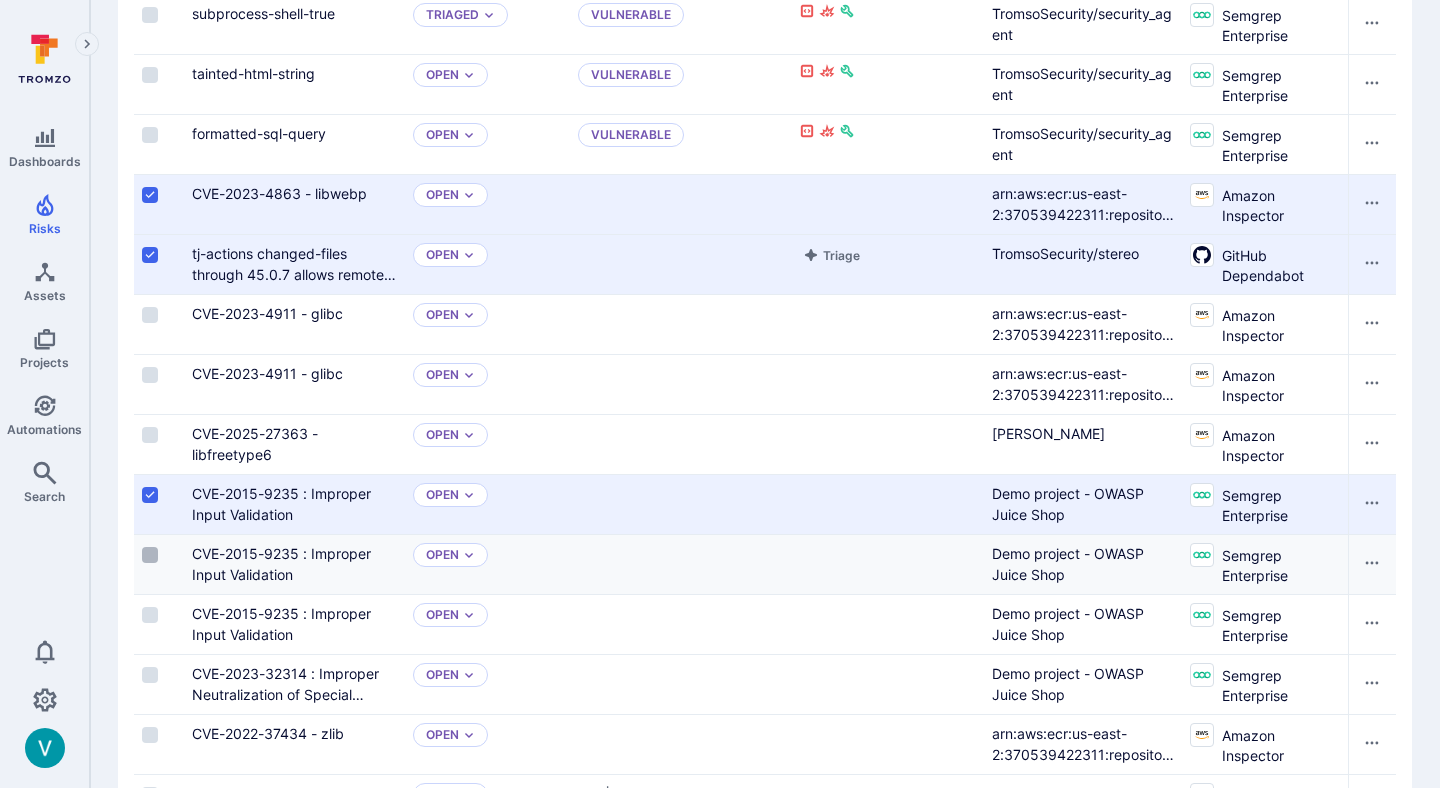 click at bounding box center [150, 555] 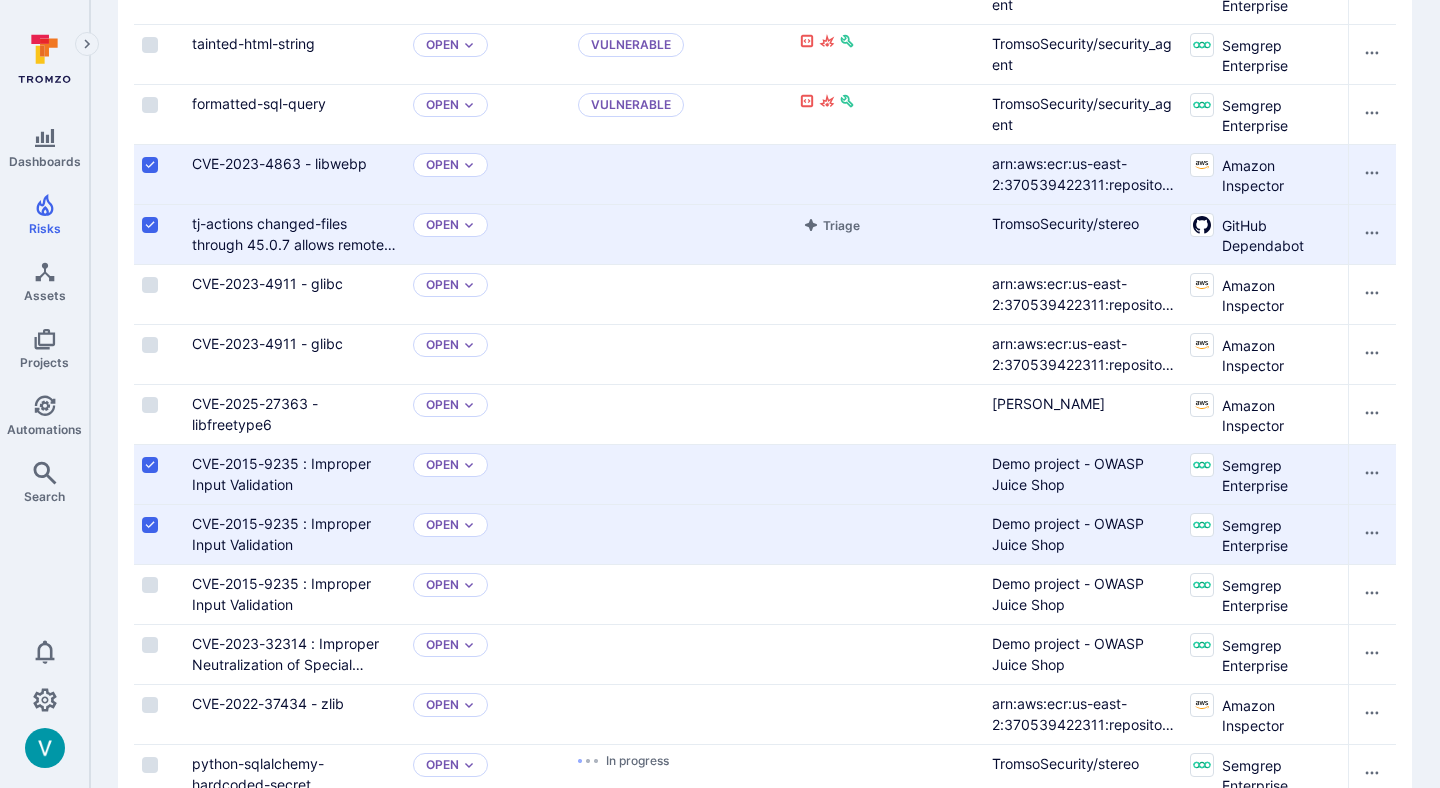 scroll, scrollTop: 772, scrollLeft: 0, axis: vertical 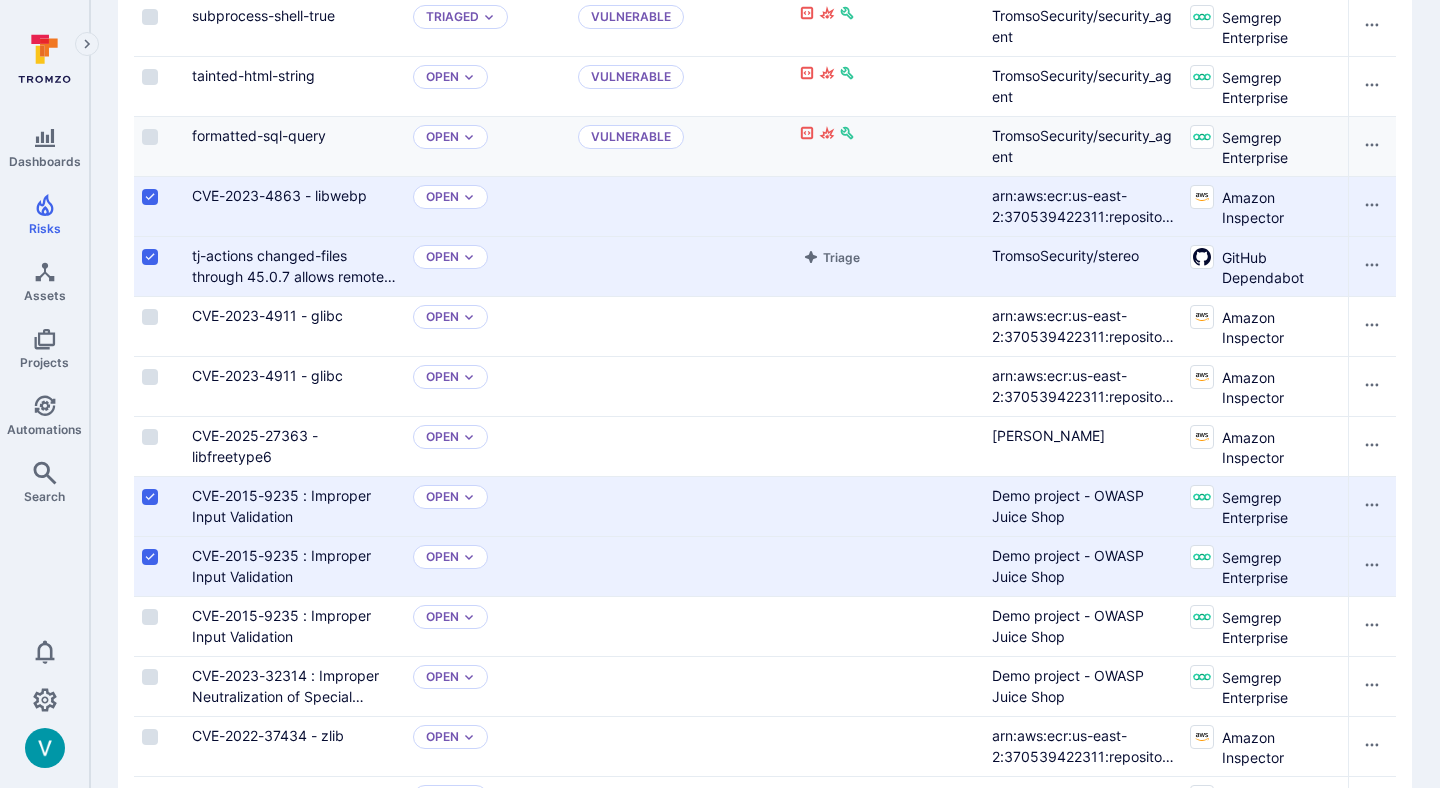 click at bounding box center [1372, 146] 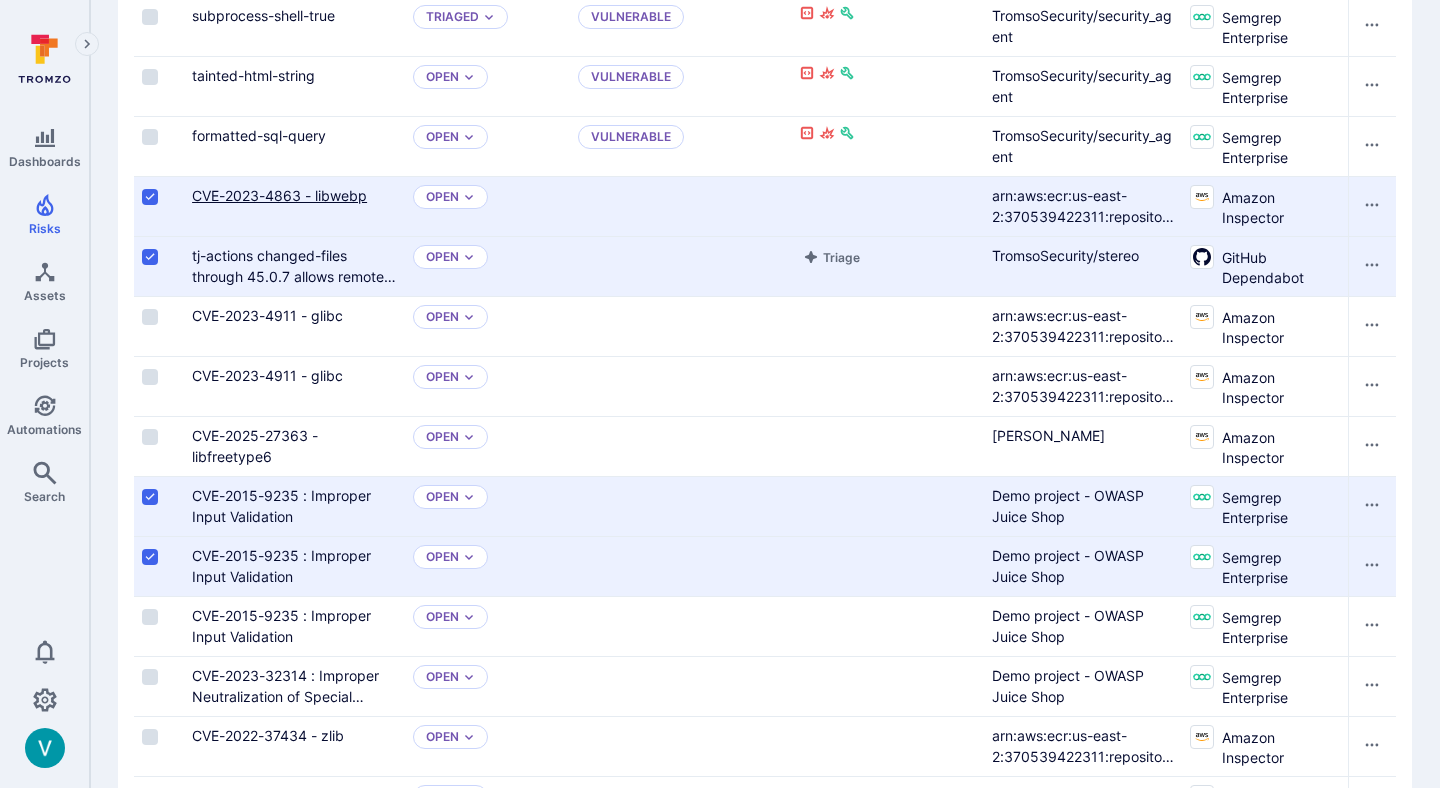 click on "CVE-2023-4863 - libwebp" at bounding box center (279, 195) 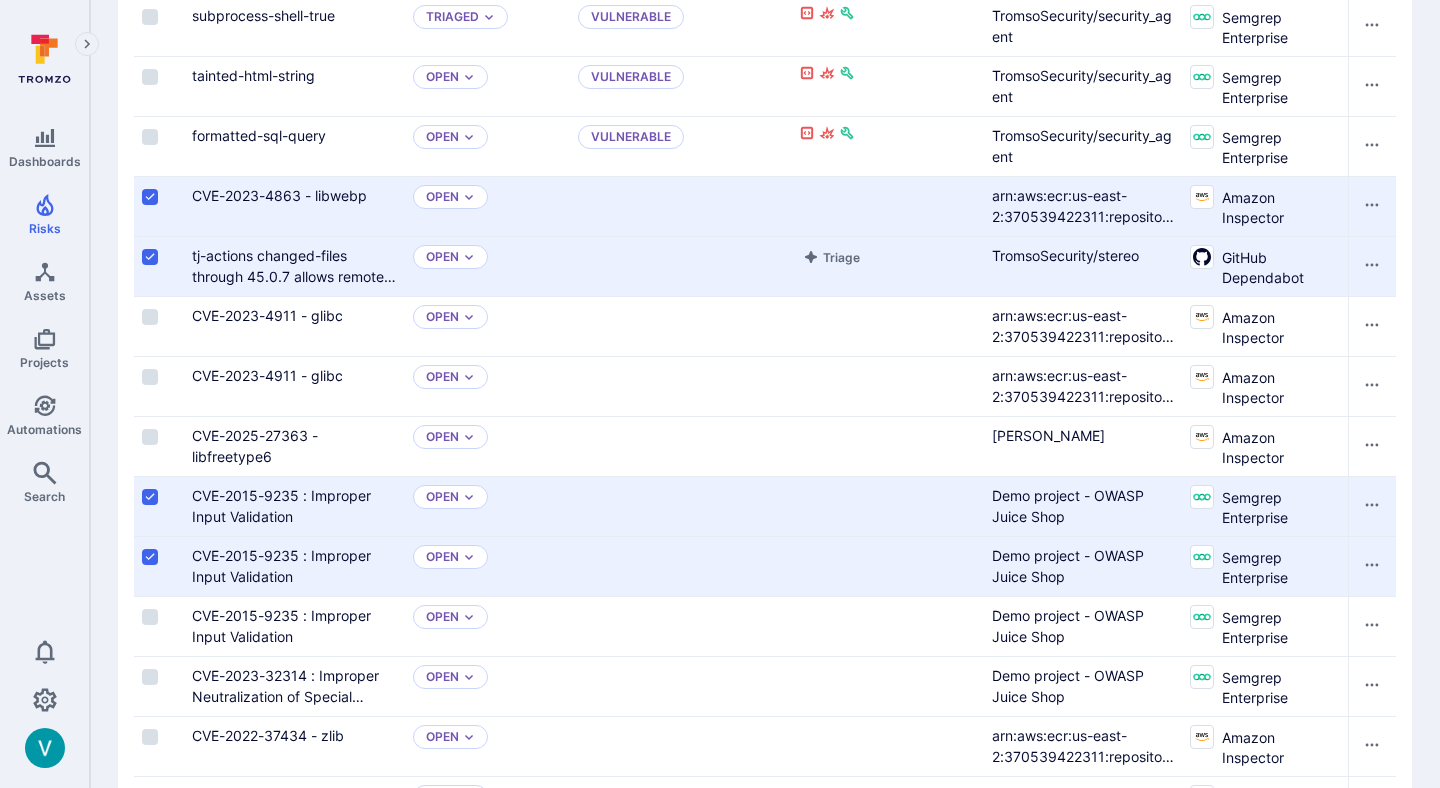 click on "tj-actions changed-files through 45.0.7 allows remote attackers to discover secrets by reading actions logs." at bounding box center (294, 266) 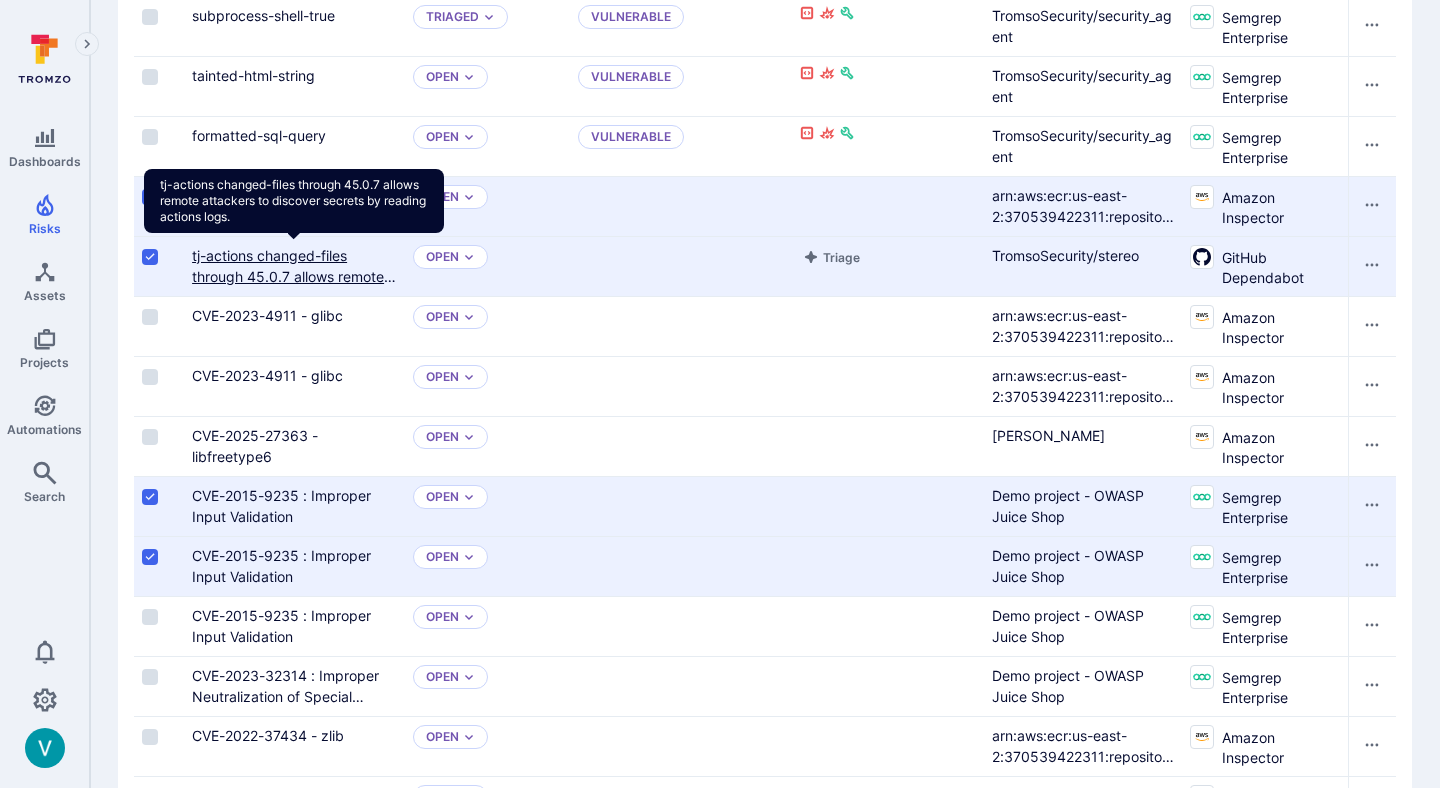 click on "tj-actions changed-files through 45.0.7 allows remote attackers to discover secrets by reading actions logs." at bounding box center [294, 287] 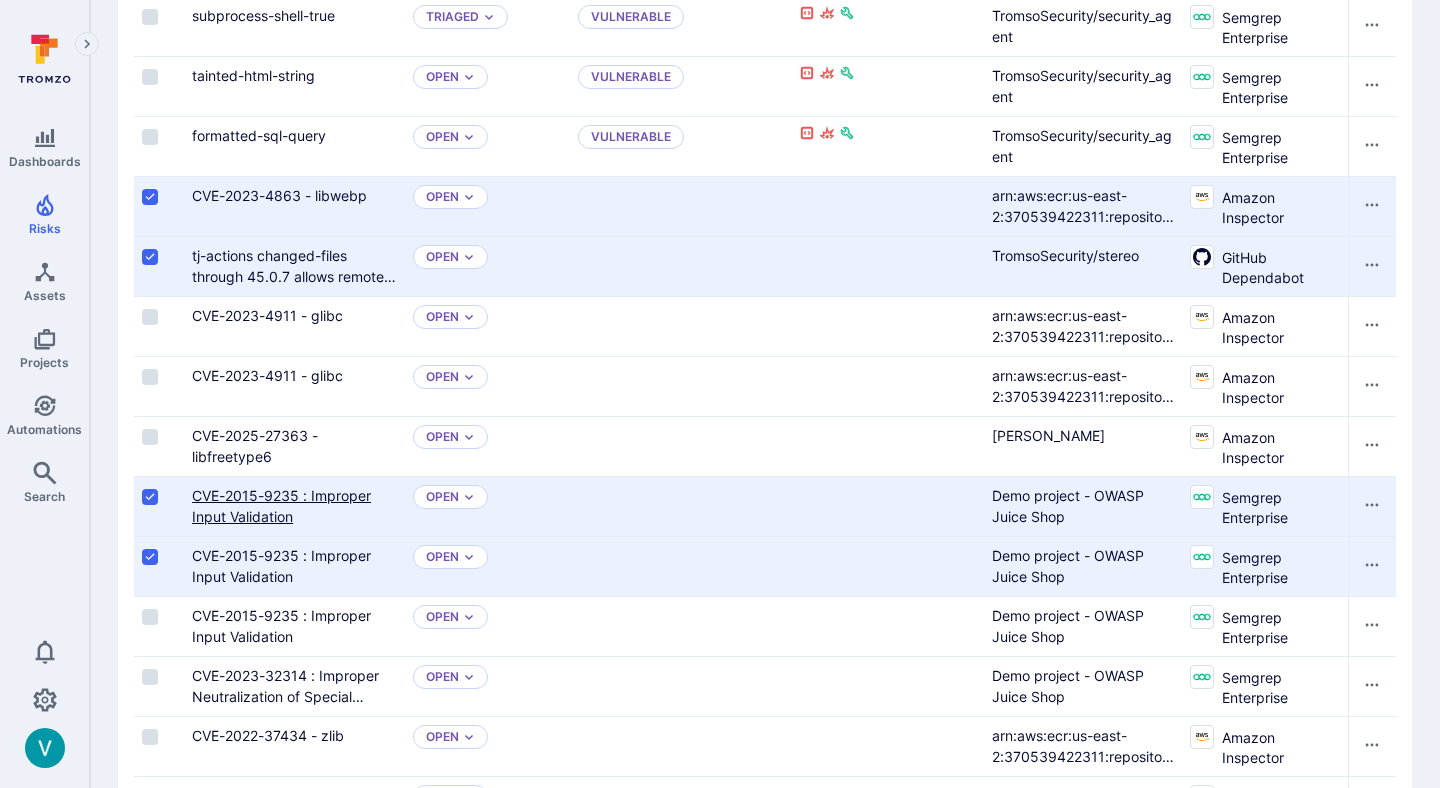 click on "CVE-2015-9235 : Improper Input Validation" at bounding box center [281, 506] 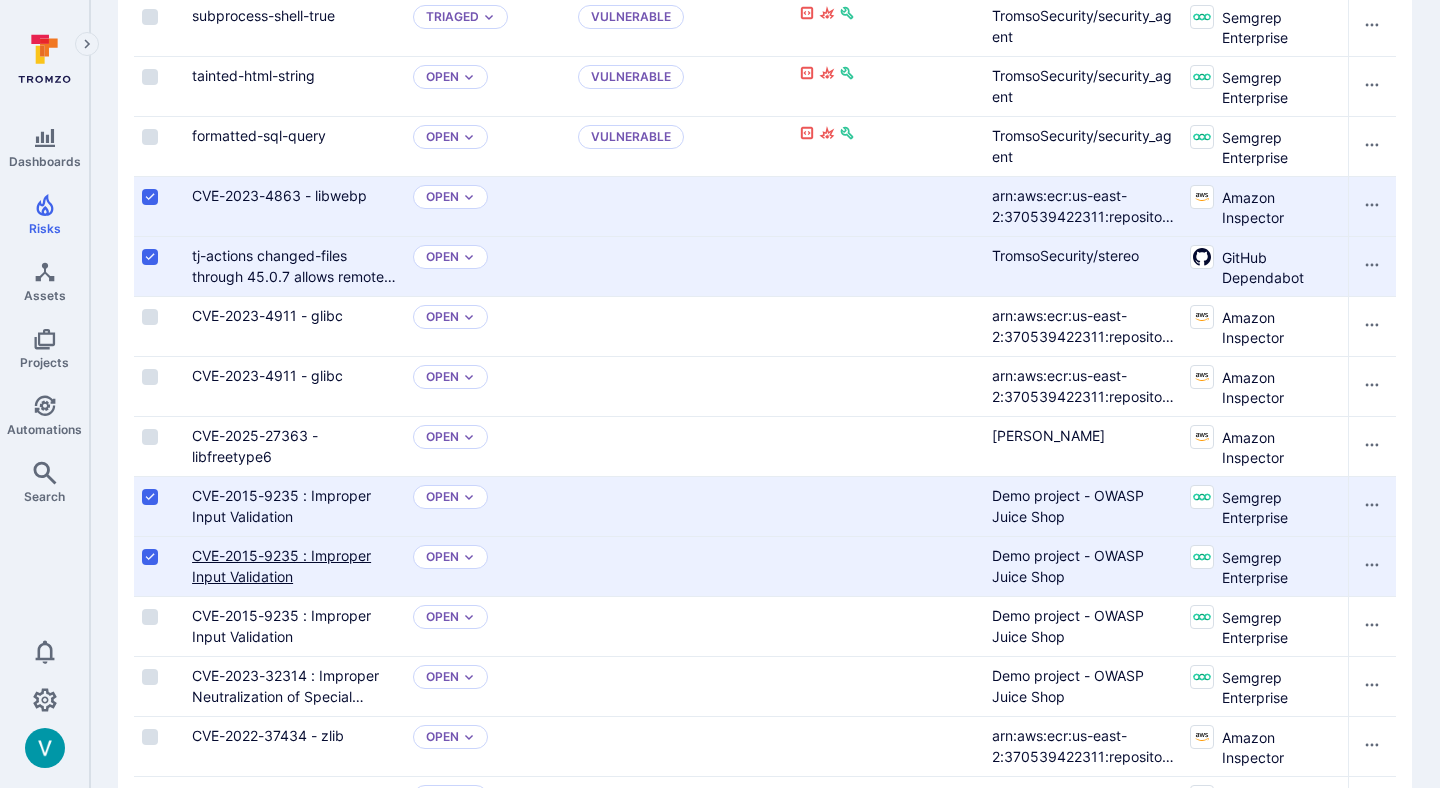 click on "CVE-2015-9235 : Improper Input Validation" at bounding box center [281, 566] 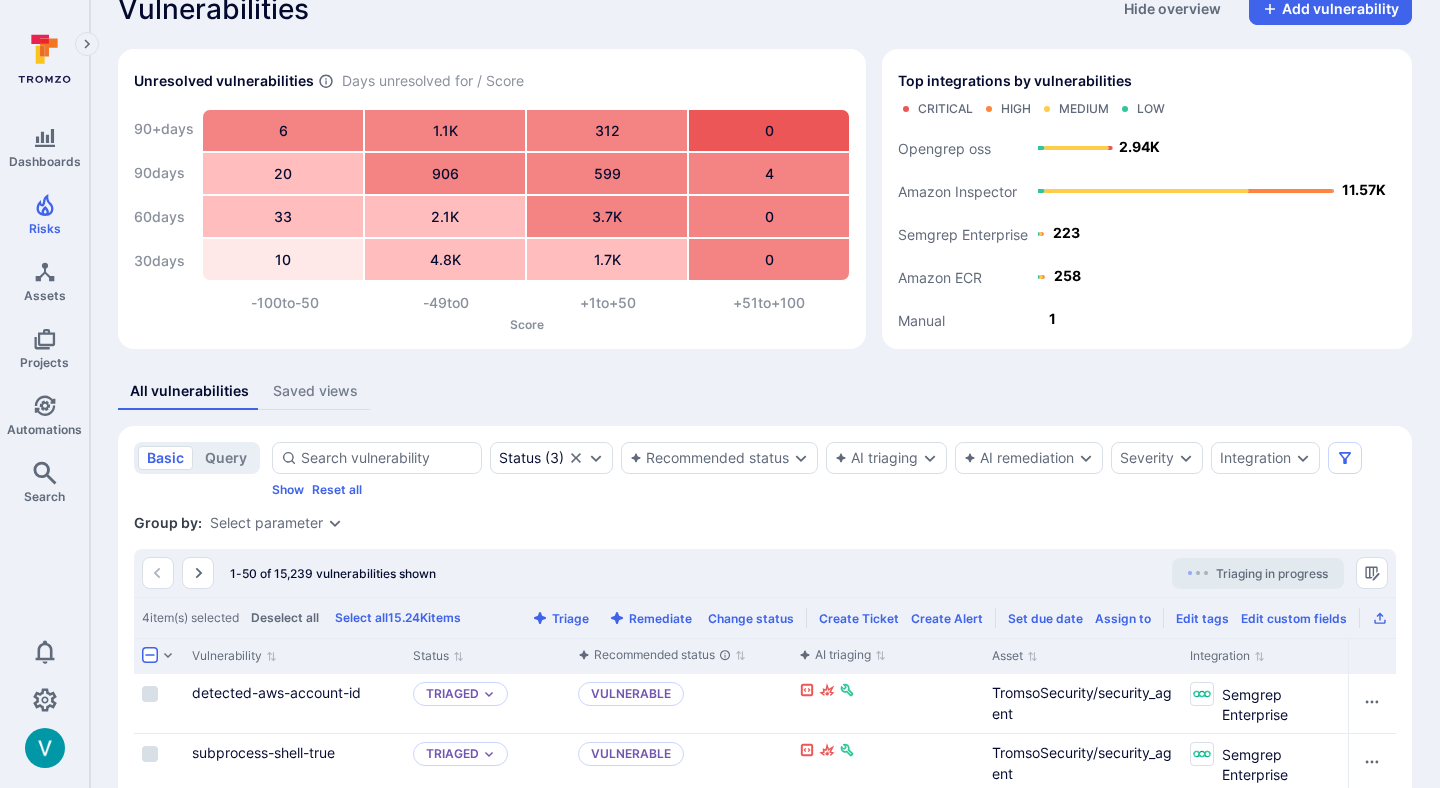 scroll, scrollTop: 36, scrollLeft: 0, axis: vertical 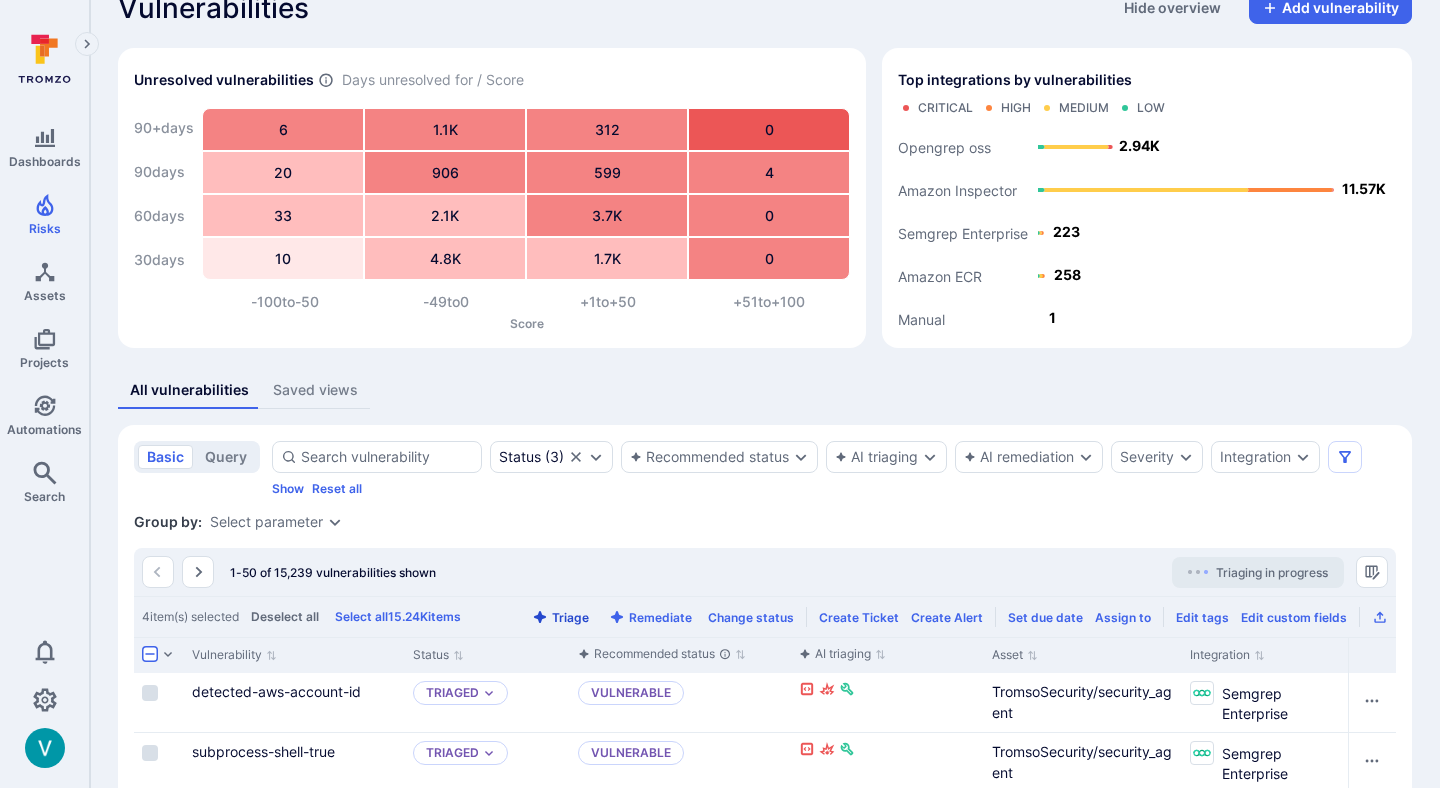 click on "Triage" at bounding box center [560, 617] 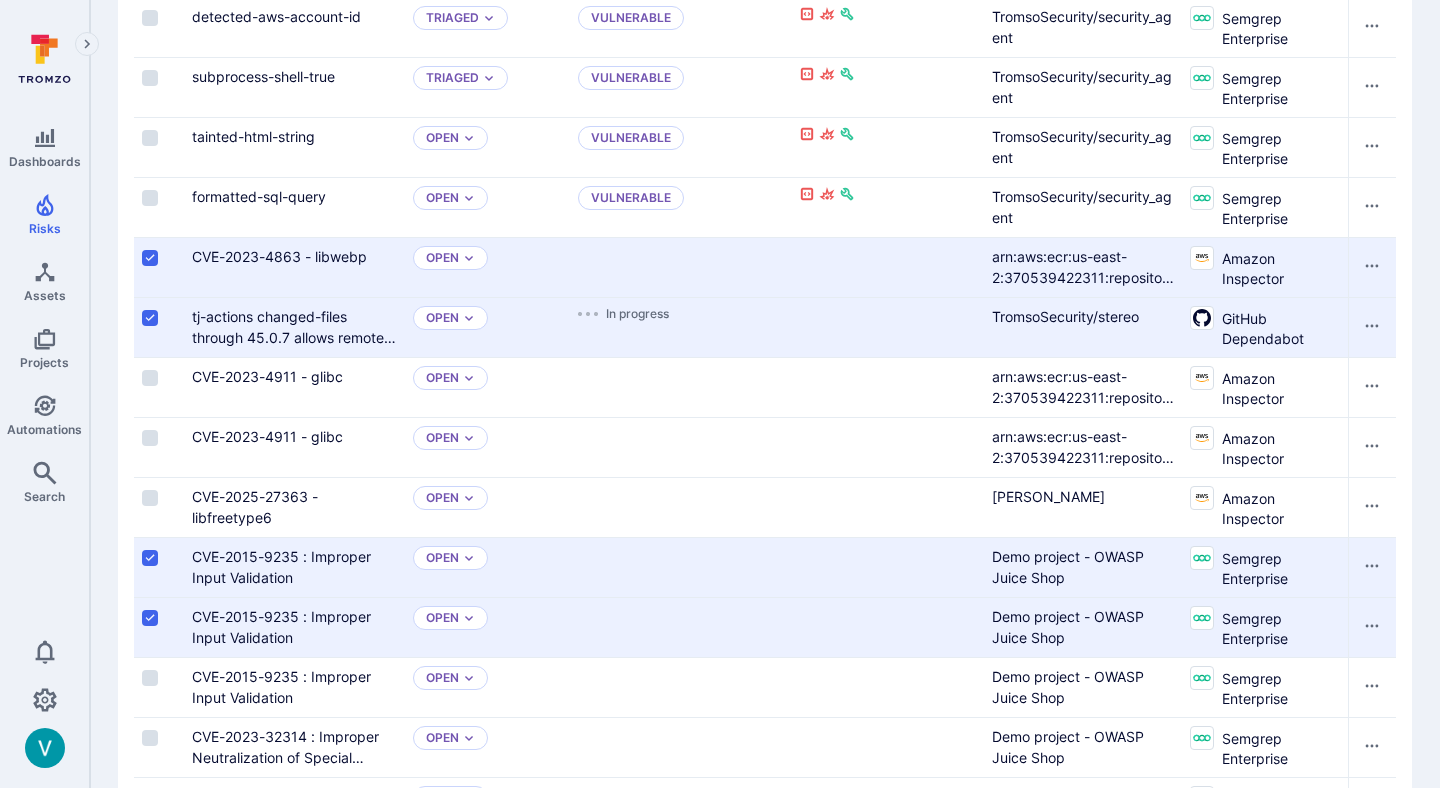 scroll, scrollTop: 729, scrollLeft: 0, axis: vertical 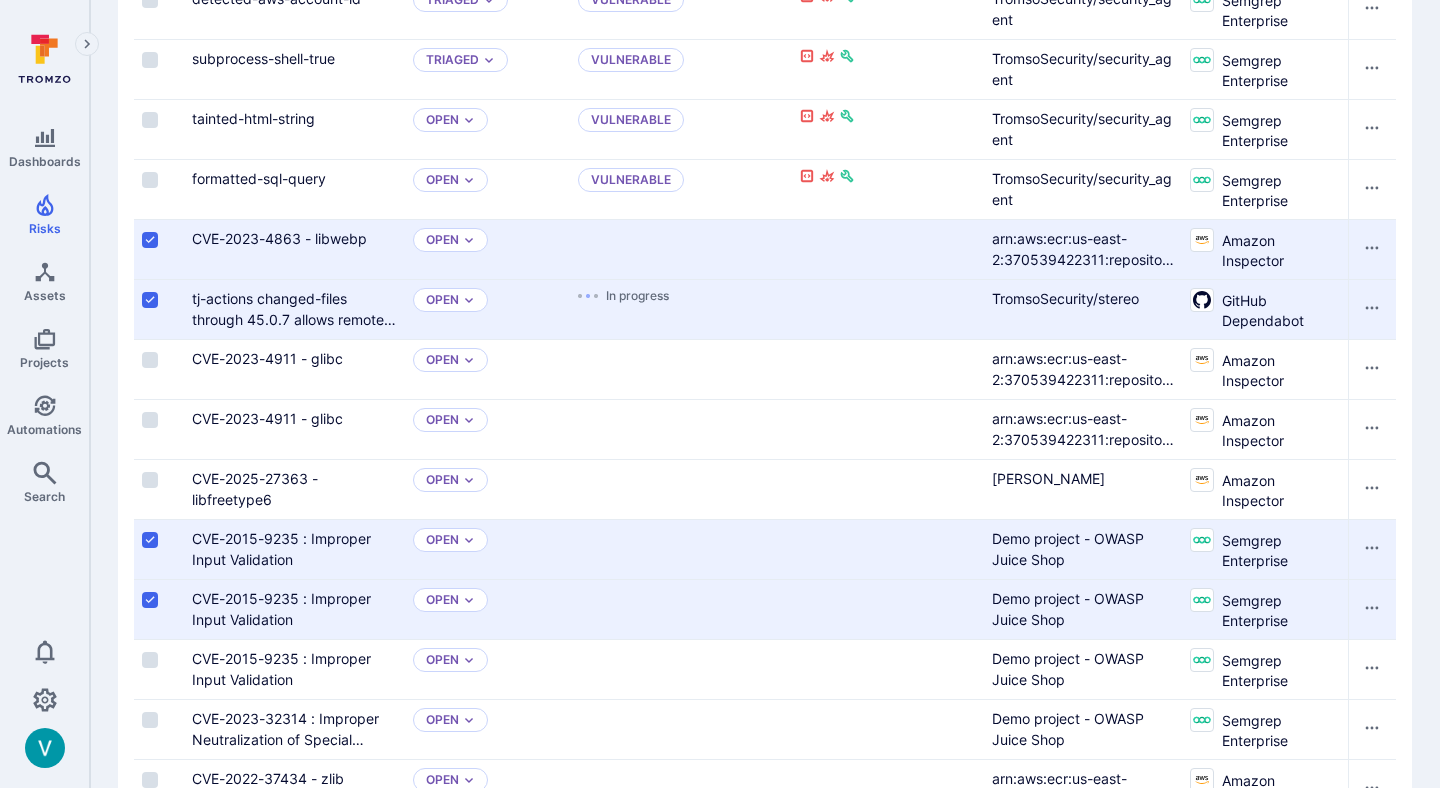 click at bounding box center (150, 240) 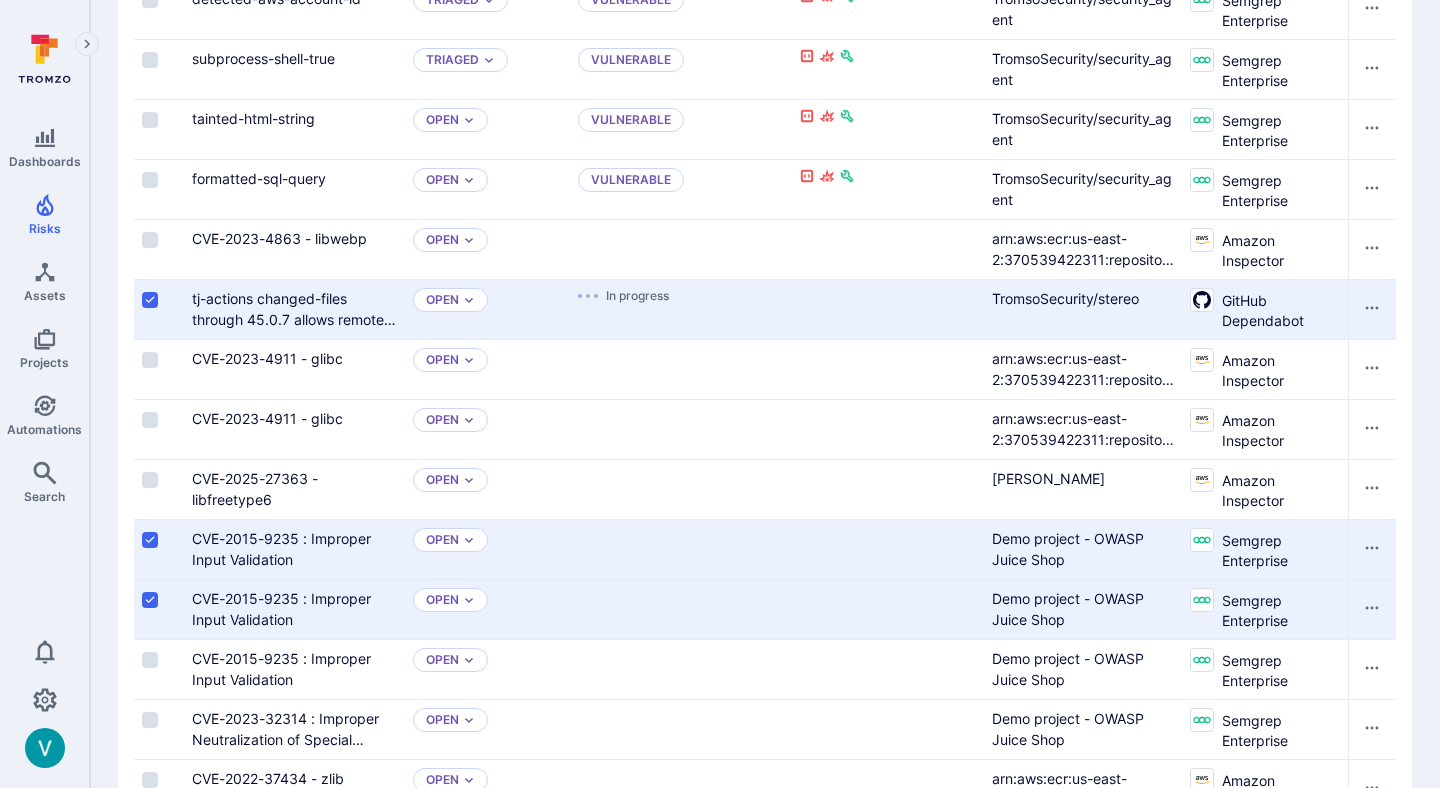 drag, startPoint x: 156, startPoint y: 540, endPoint x: 156, endPoint y: 588, distance: 48 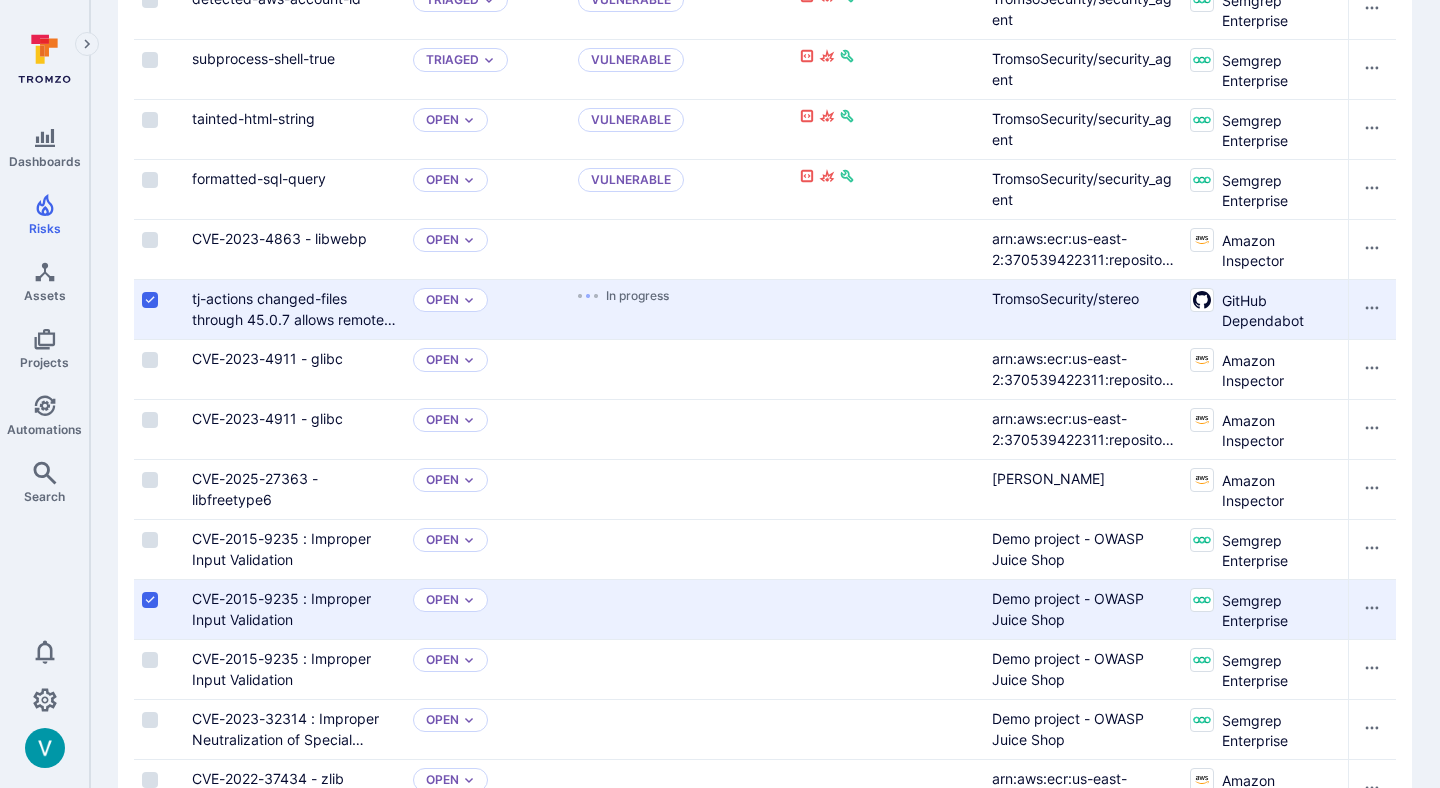 click at bounding box center (150, 600) 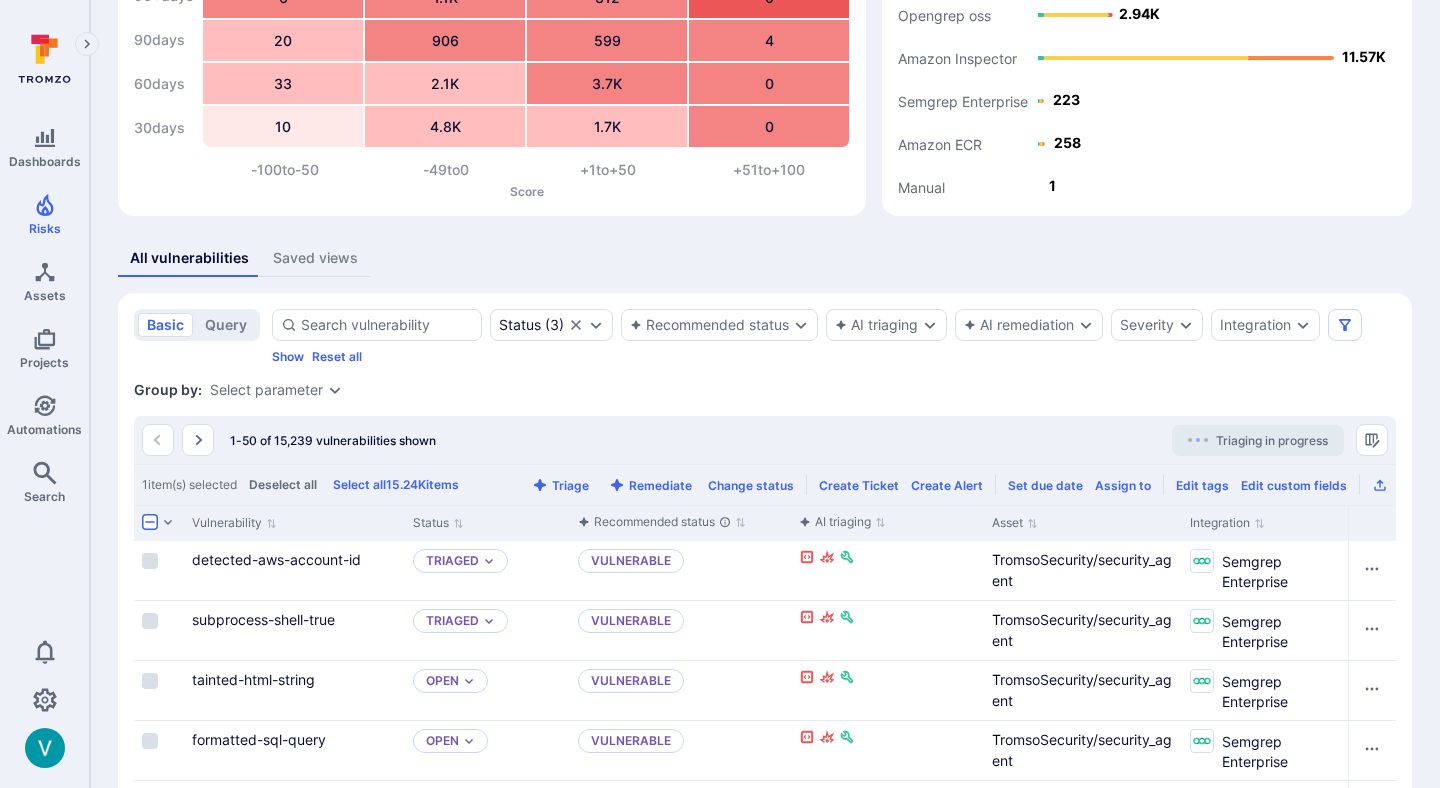 scroll, scrollTop: 184, scrollLeft: 0, axis: vertical 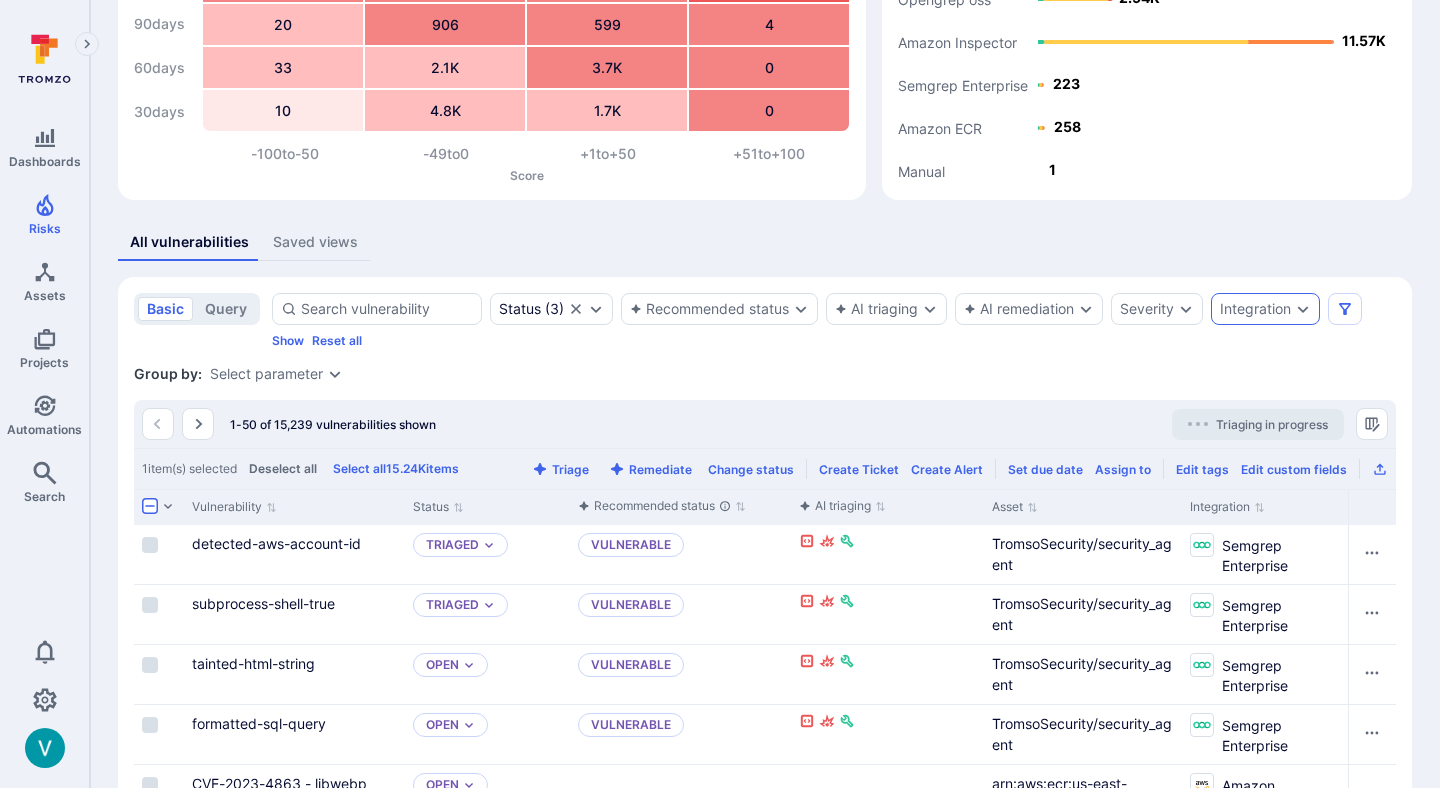 click on "Integration" at bounding box center [1255, 309] 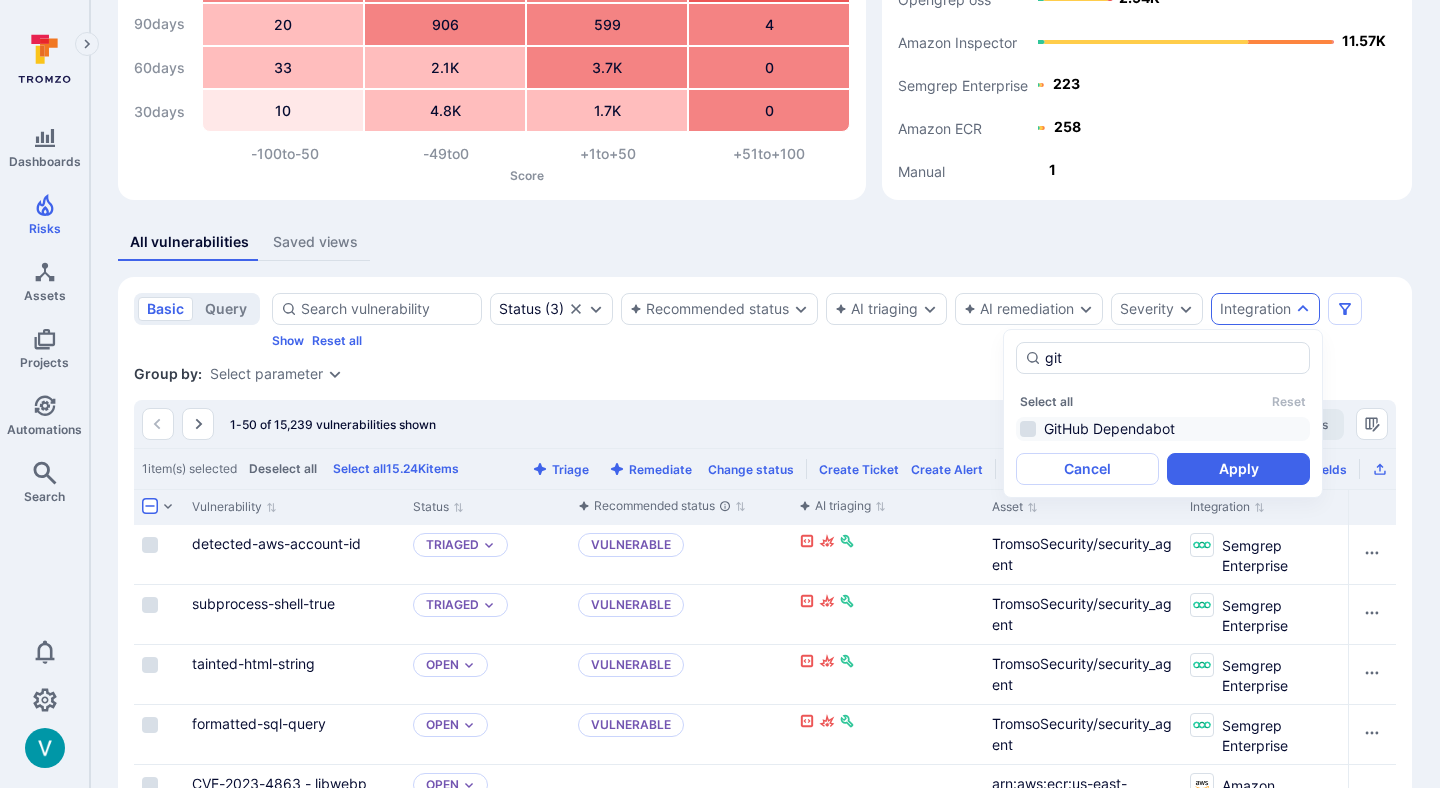 click on "GitHub Dependabot" at bounding box center [1163, 429] 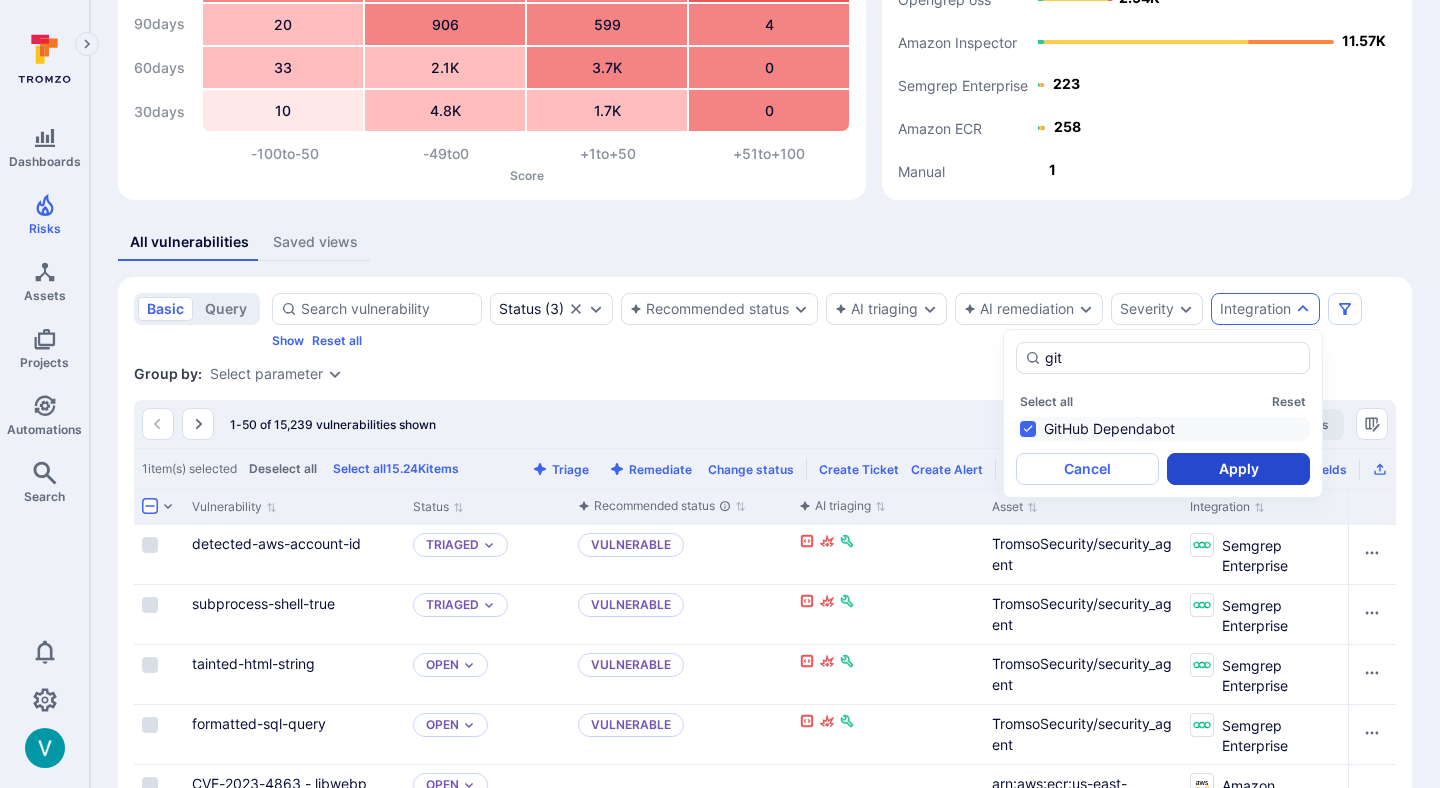 type on "git" 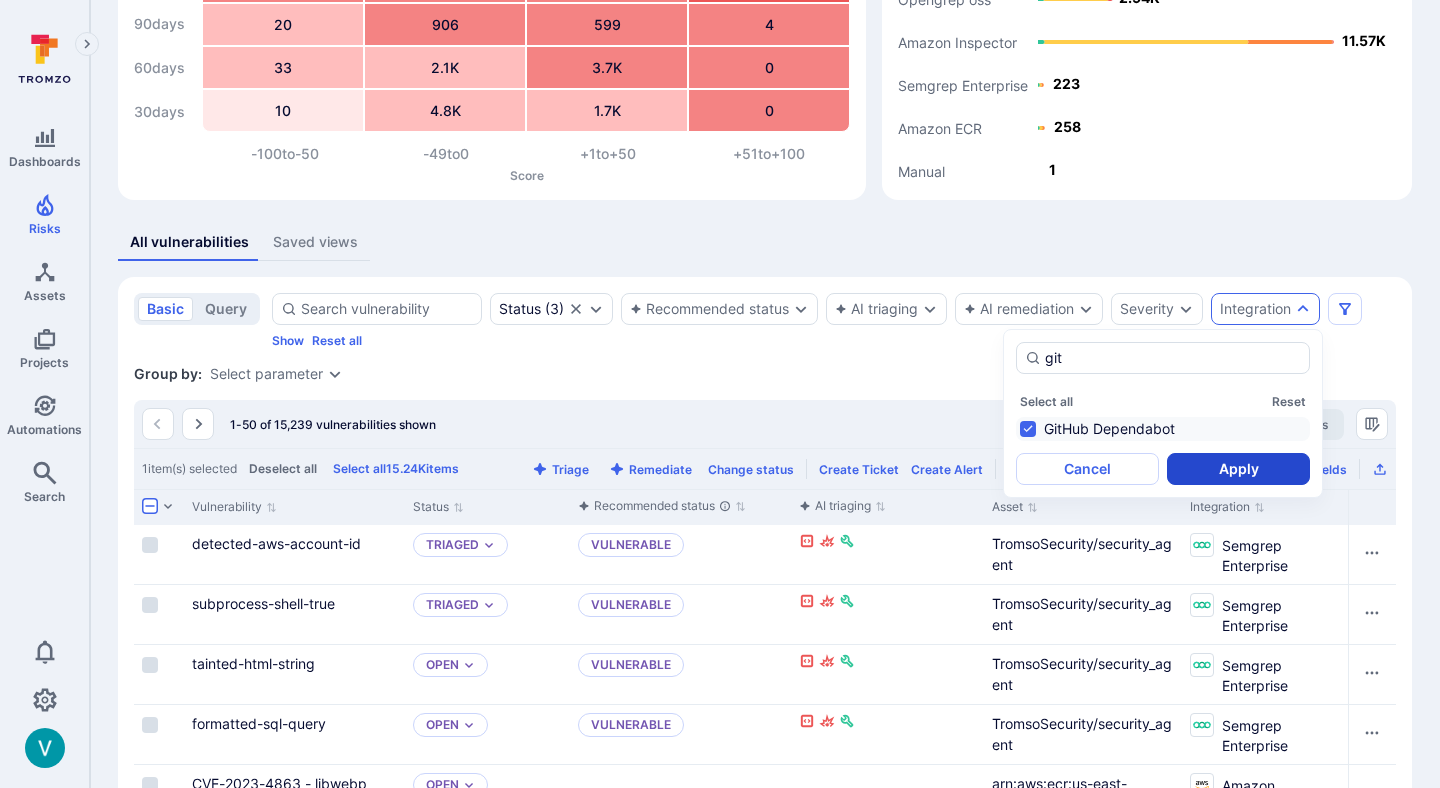 click on "Apply" at bounding box center [1238, 469] 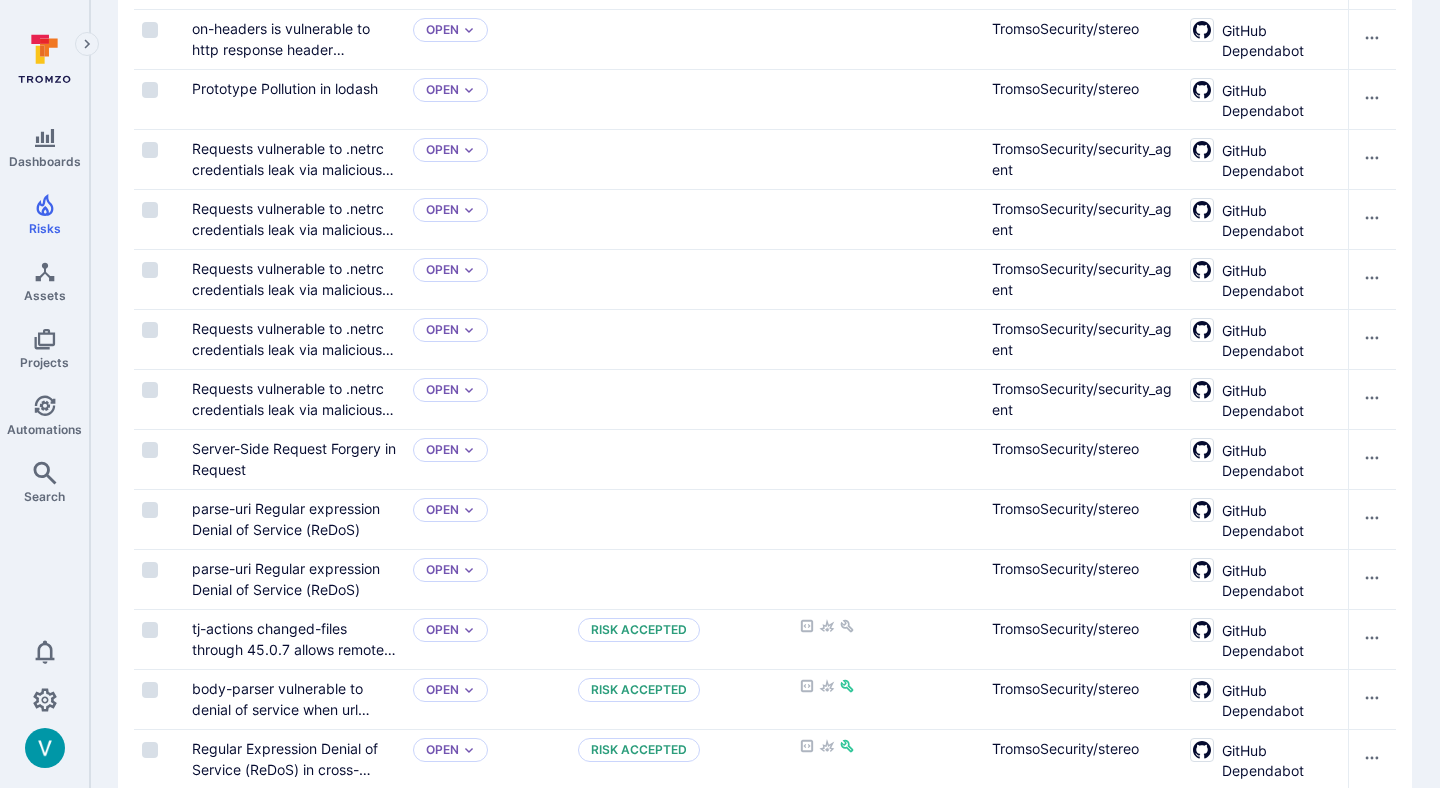 scroll, scrollTop: 1506, scrollLeft: 0, axis: vertical 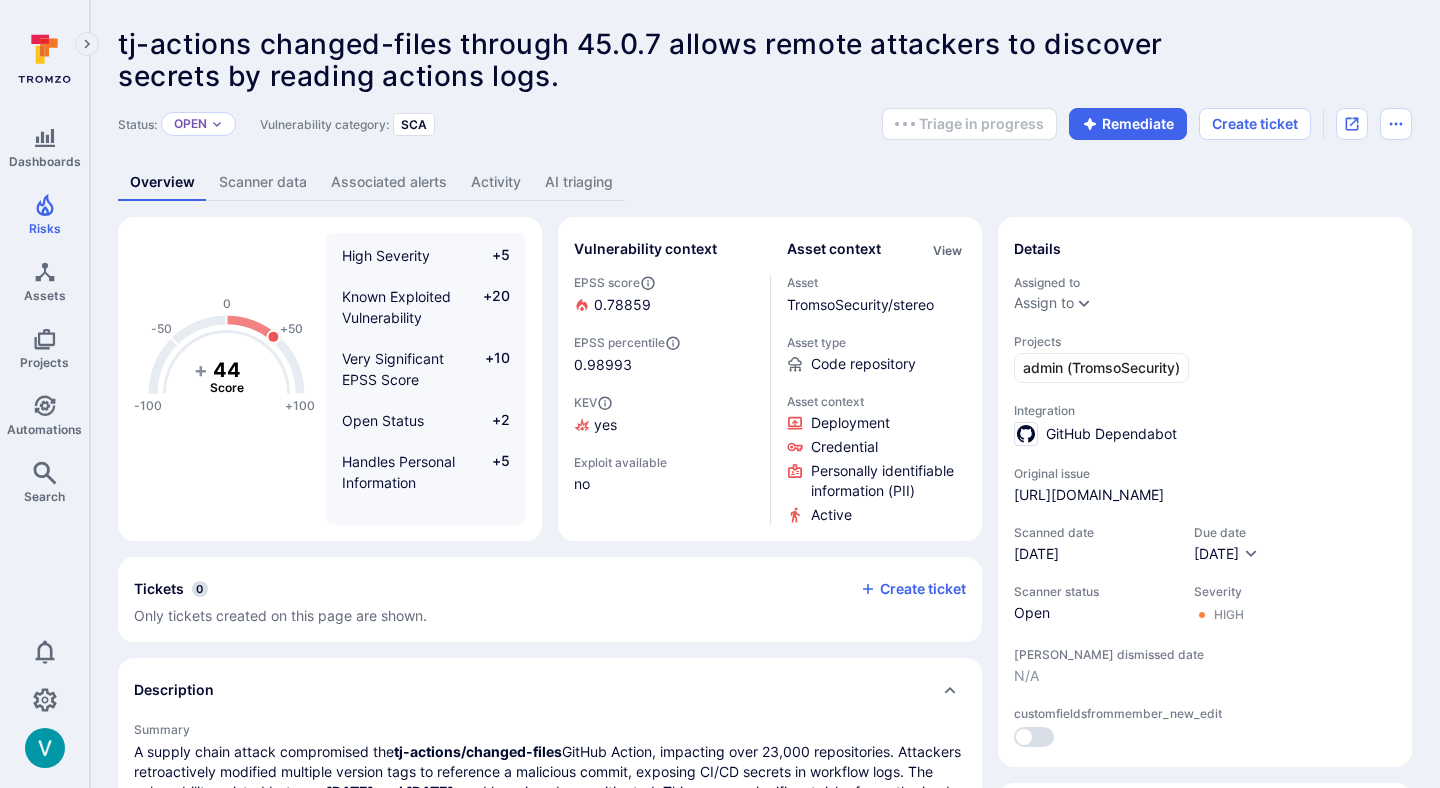click on "AI triaging" at bounding box center (579, 182) 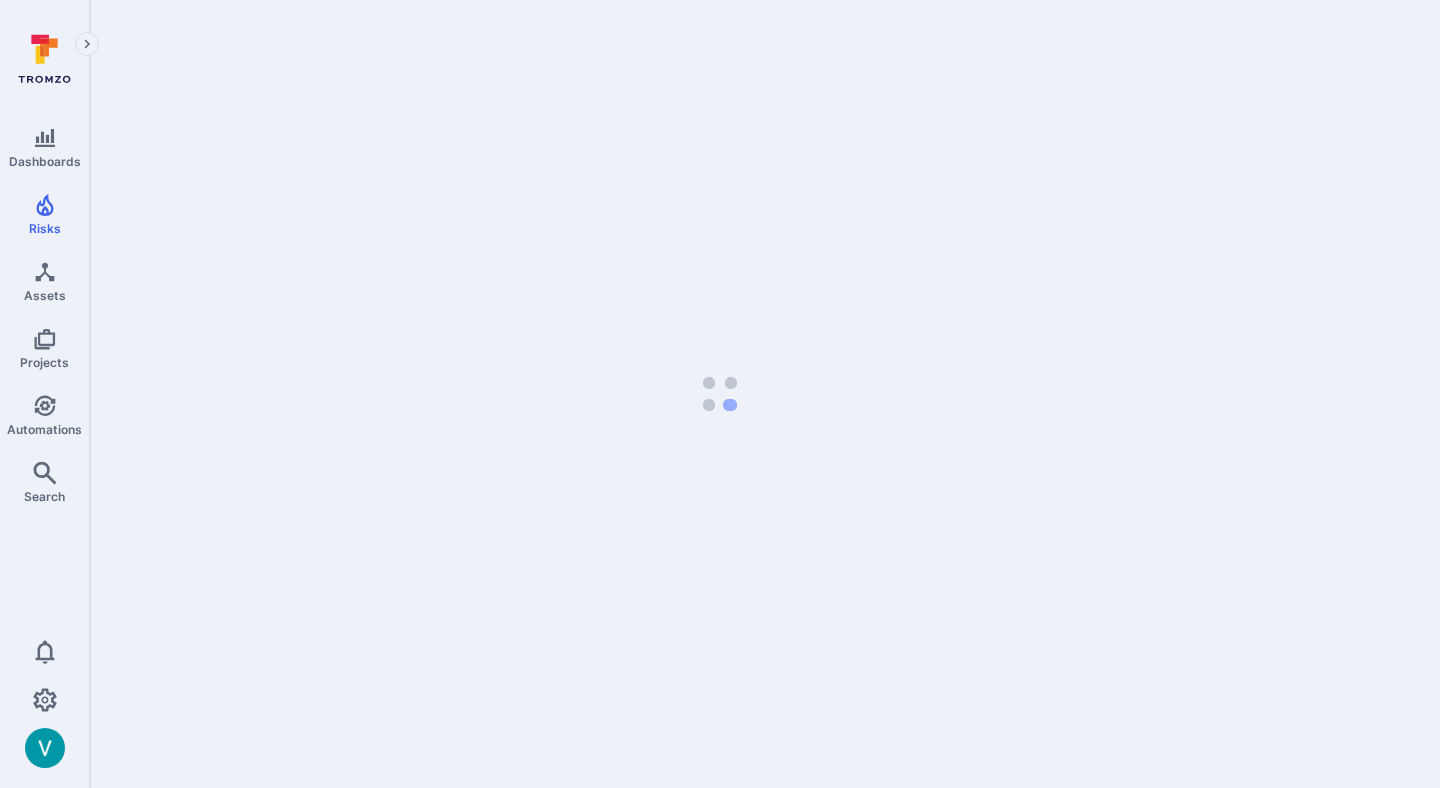 scroll, scrollTop: 0, scrollLeft: 0, axis: both 